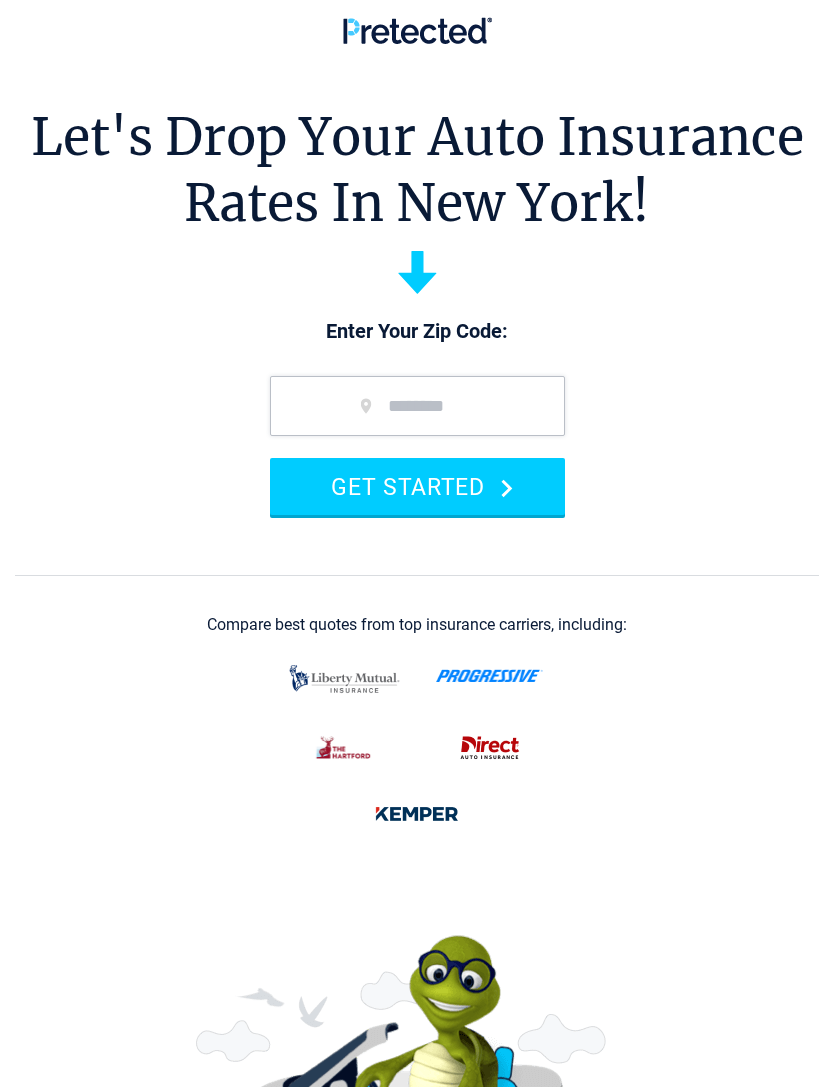 scroll, scrollTop: 0, scrollLeft: 0, axis: both 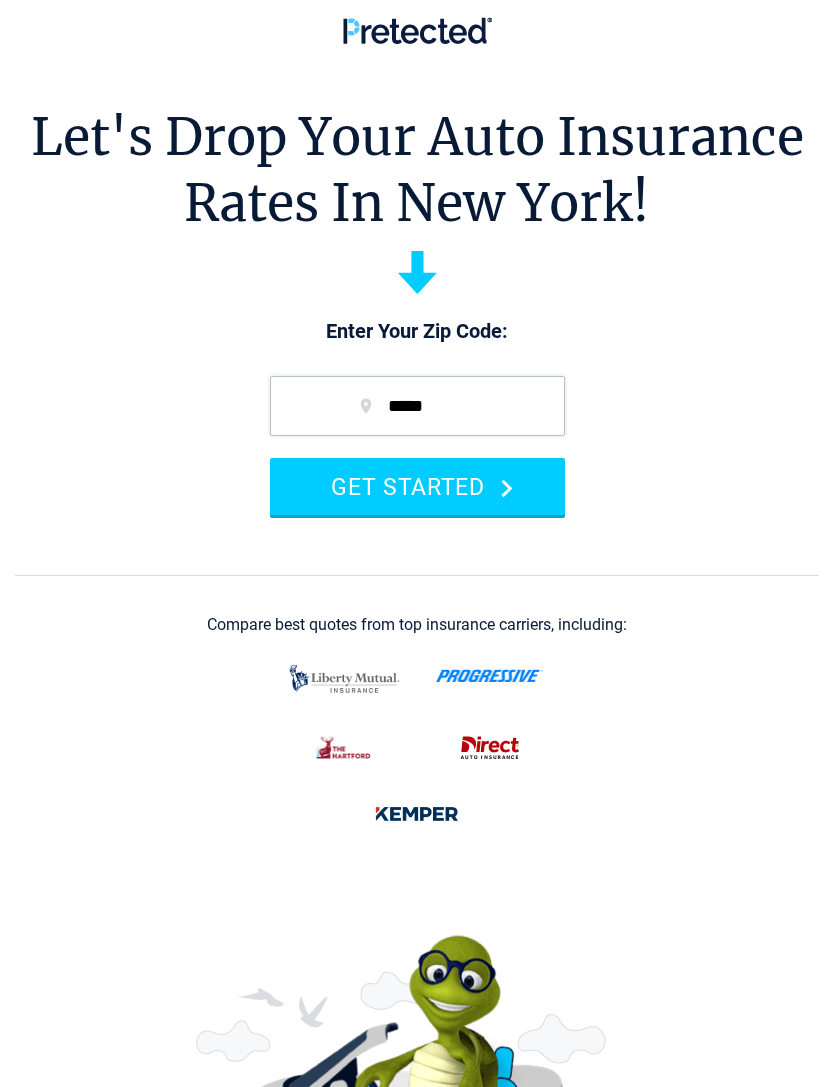type on "*****" 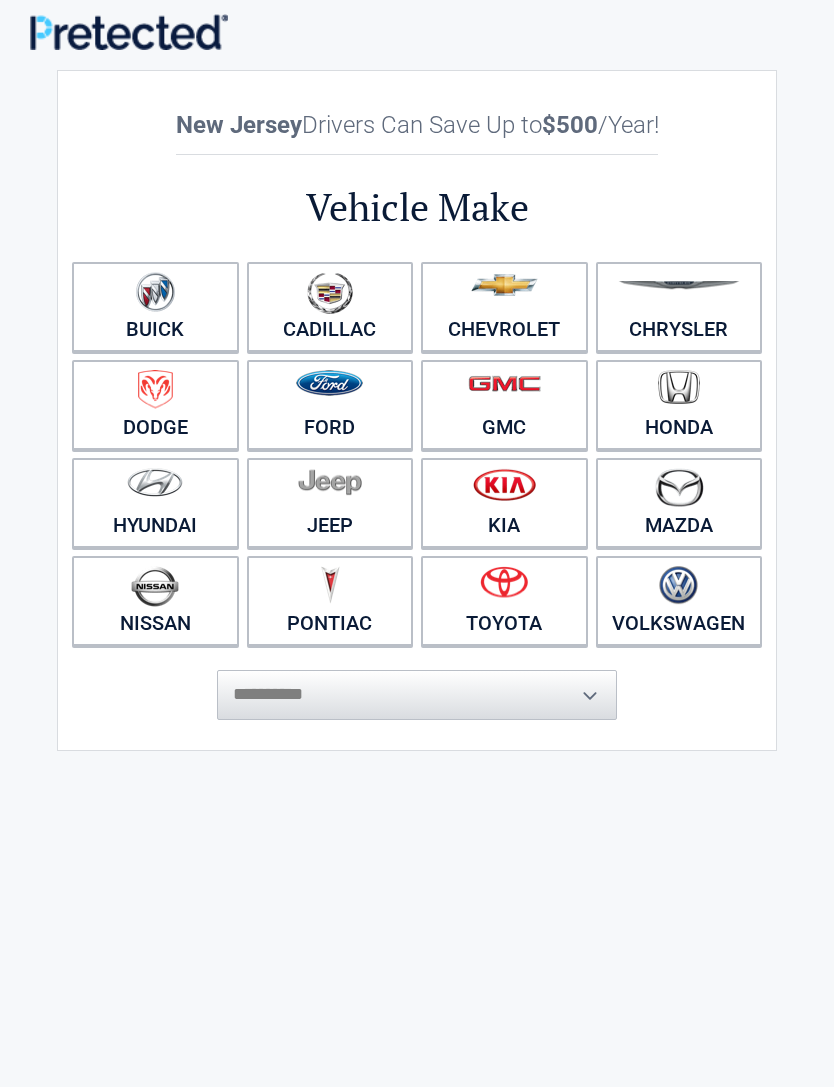 scroll, scrollTop: 0, scrollLeft: 0, axis: both 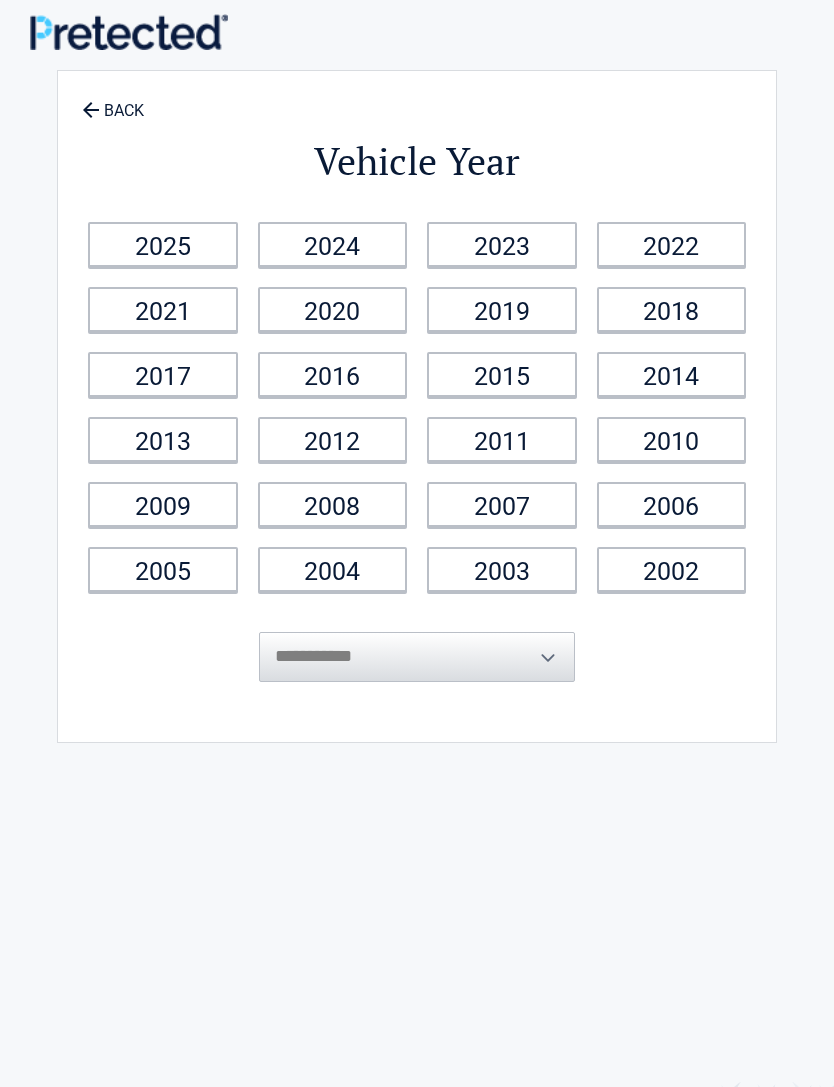 click on "2025" at bounding box center [163, 244] 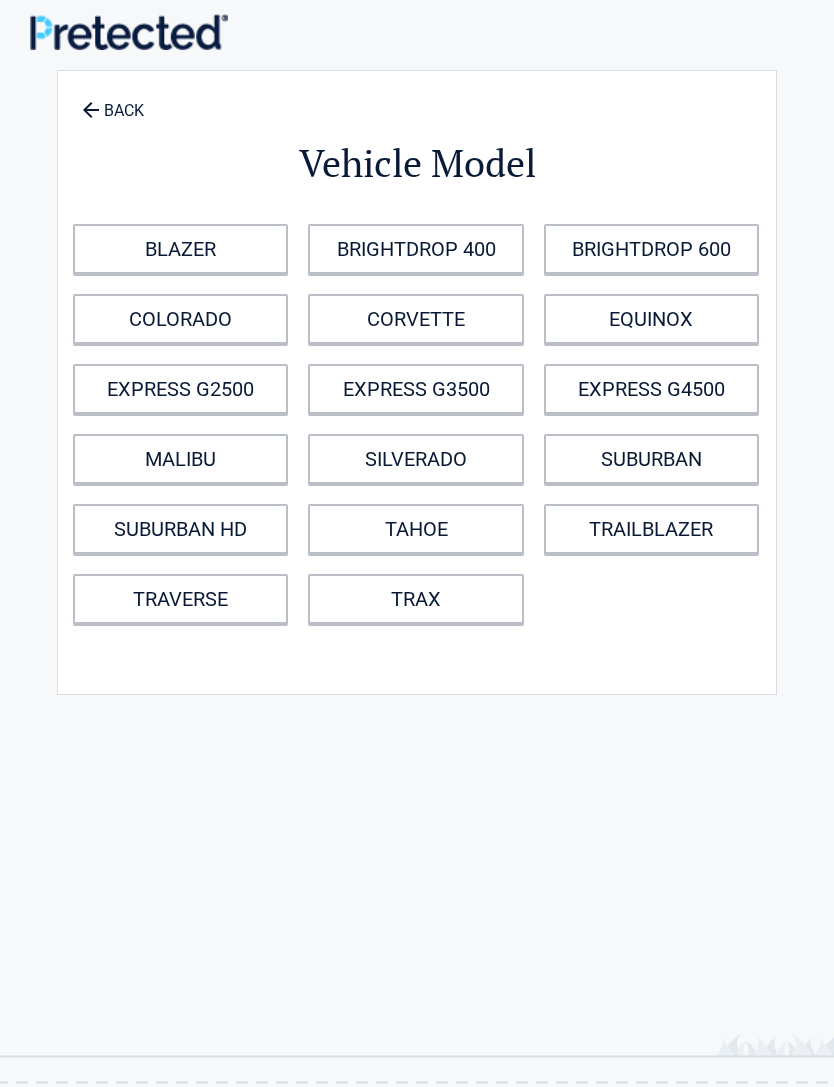 click on "TRAILBLAZER" at bounding box center (651, 529) 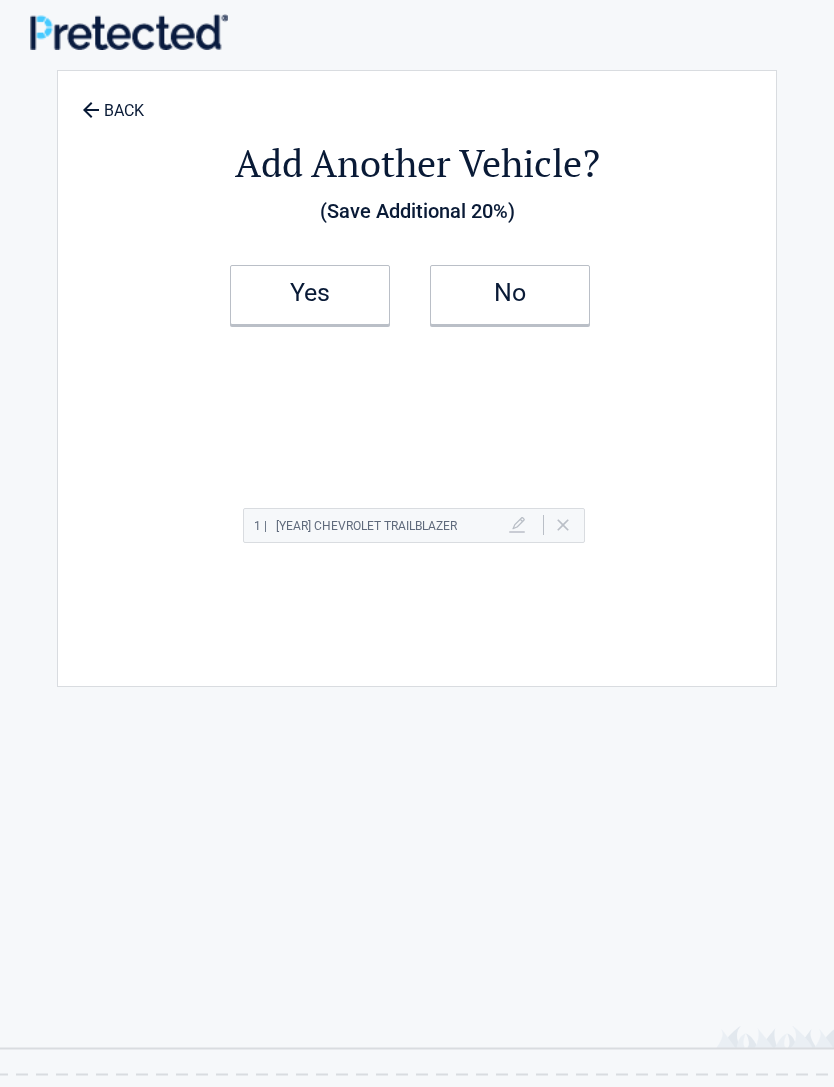 click on "Yes" at bounding box center (310, 295) 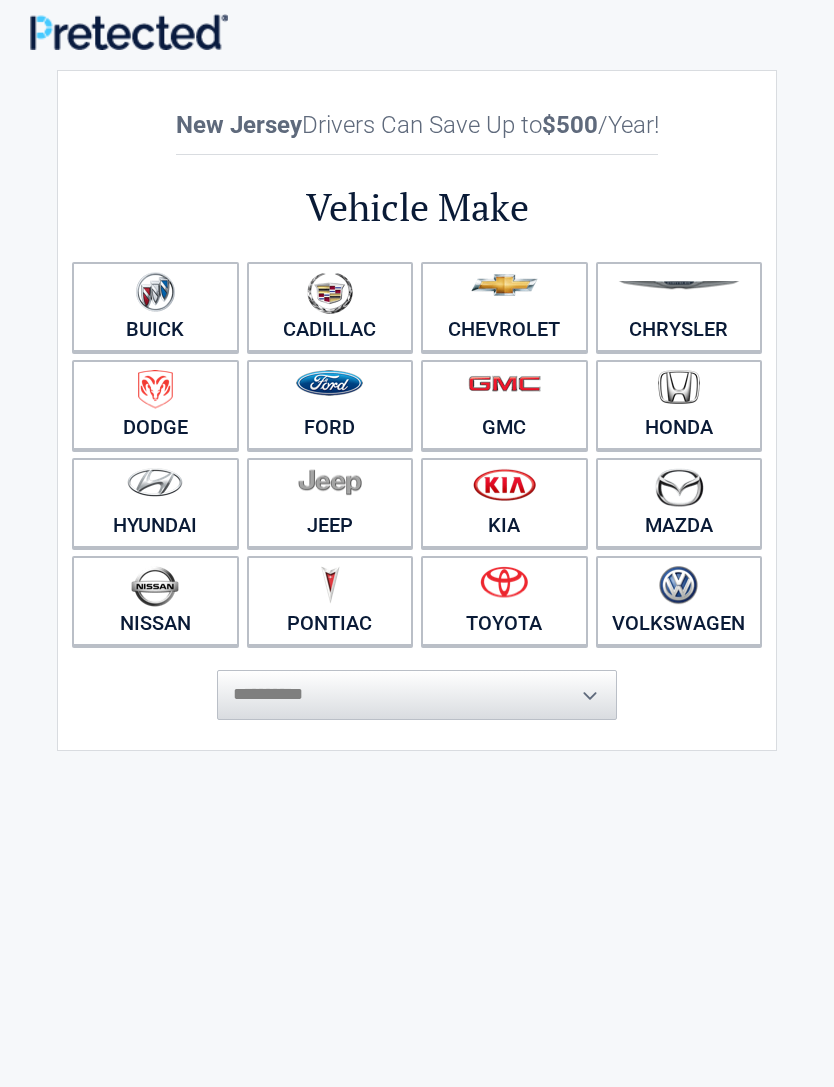 click on "Chevrolet" at bounding box center (504, 307) 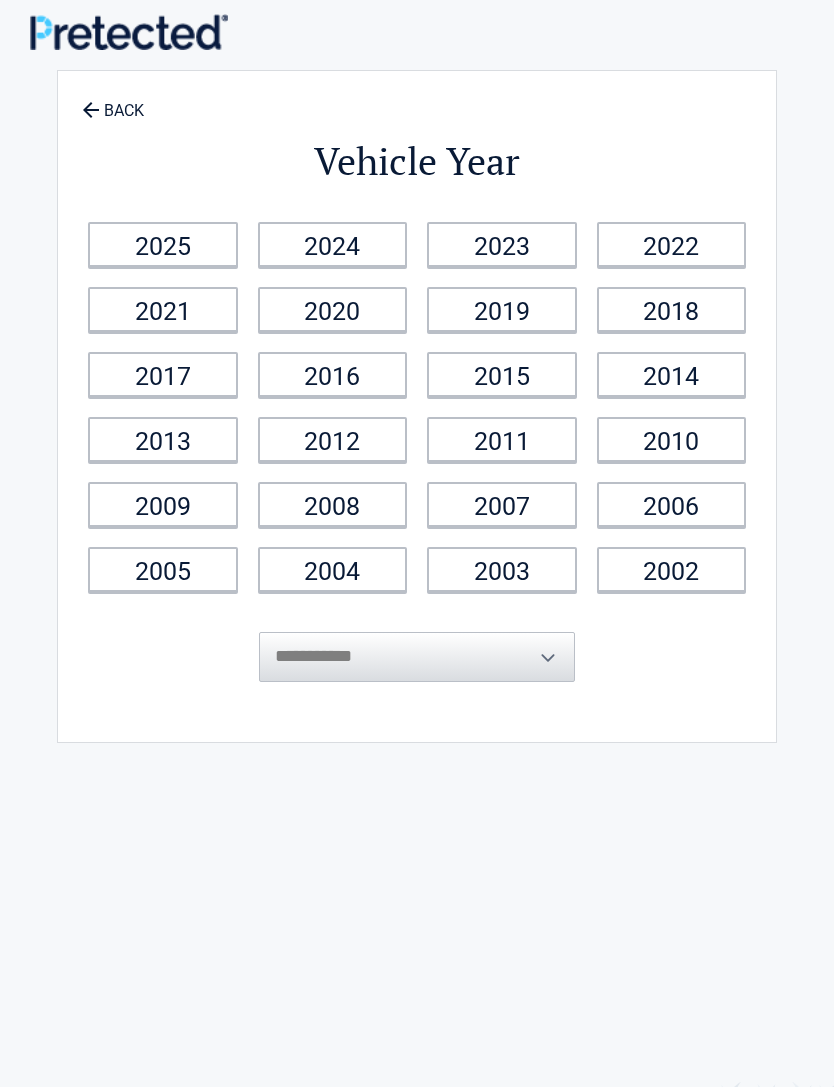 click on "2024" at bounding box center [333, 244] 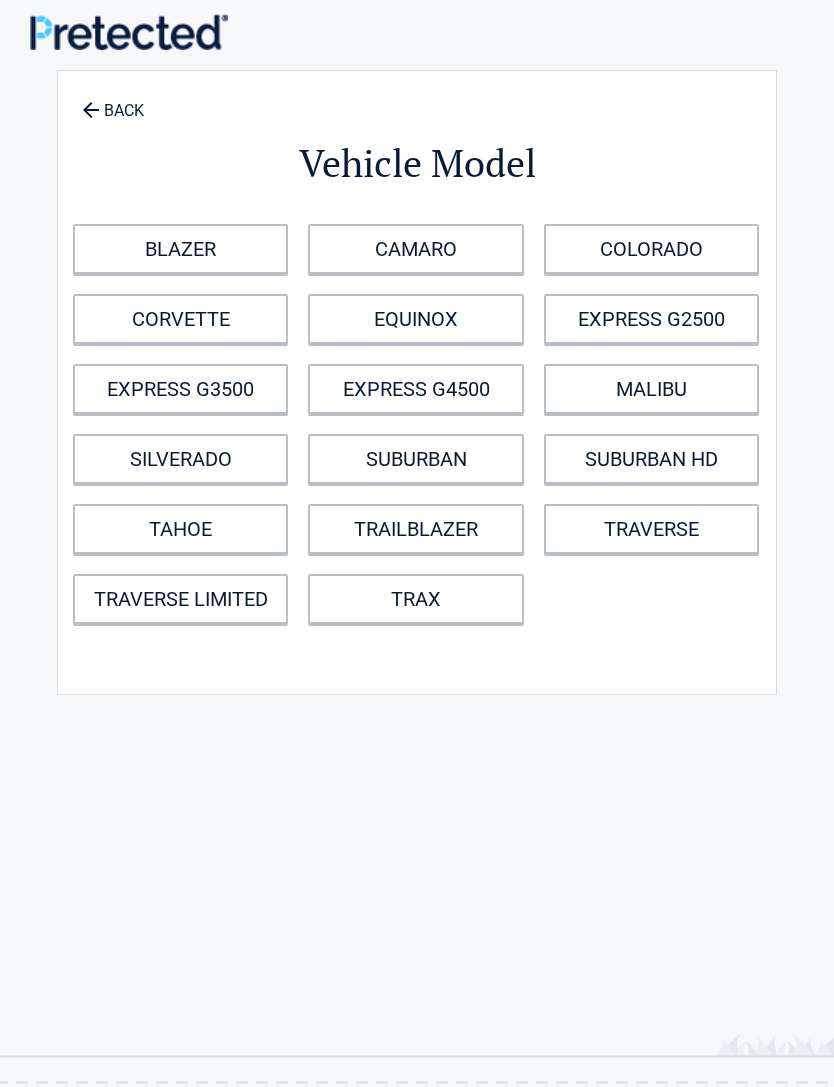 click on "TRAX" at bounding box center [415, 599] 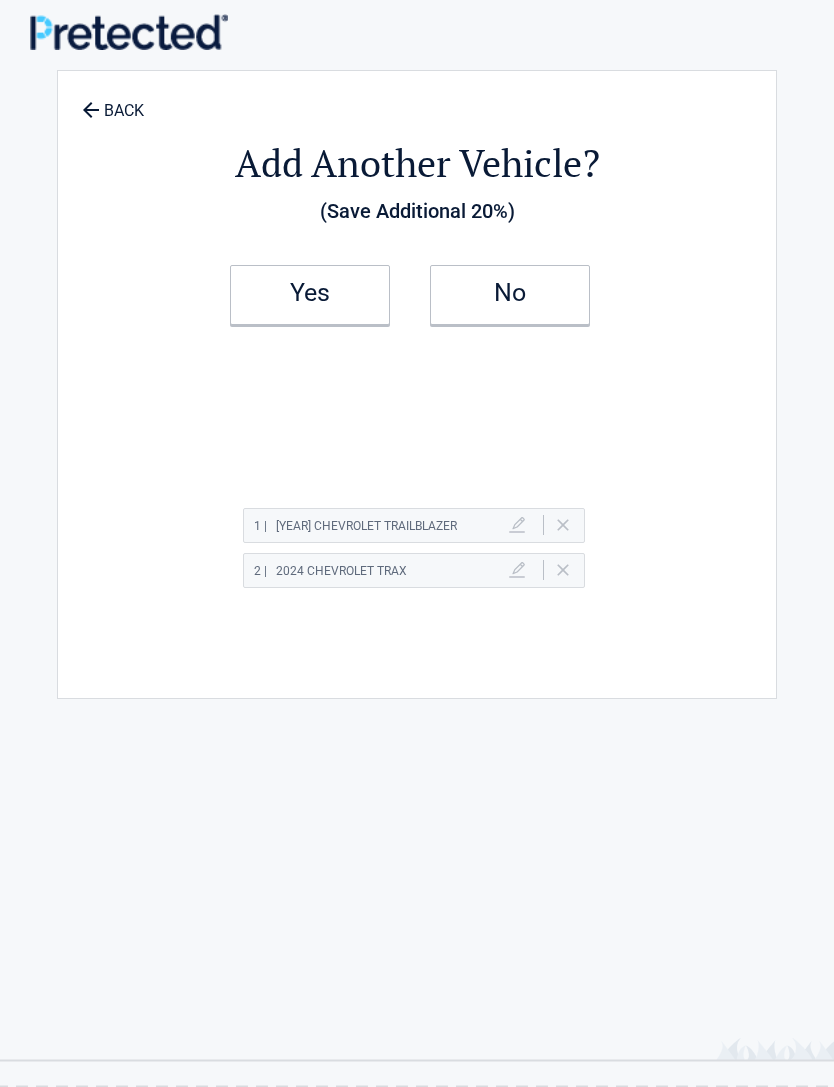 click on "No" at bounding box center [510, 295] 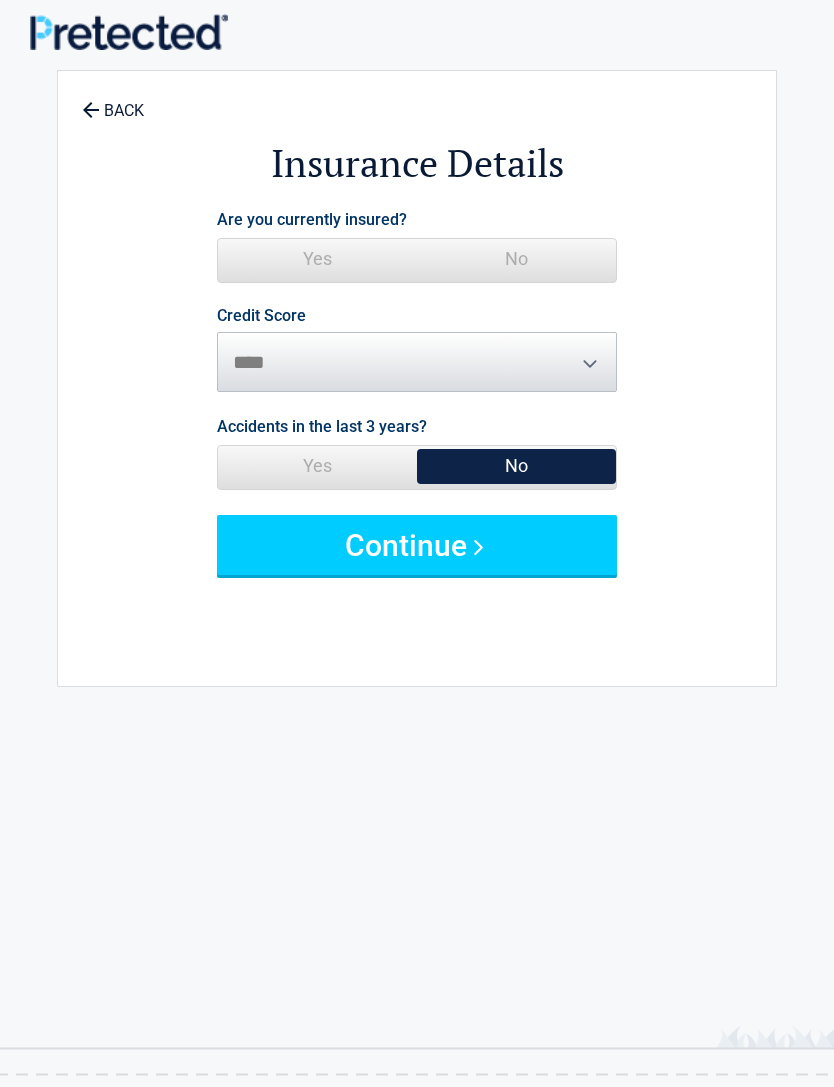 click on "Yes" at bounding box center (317, 259) 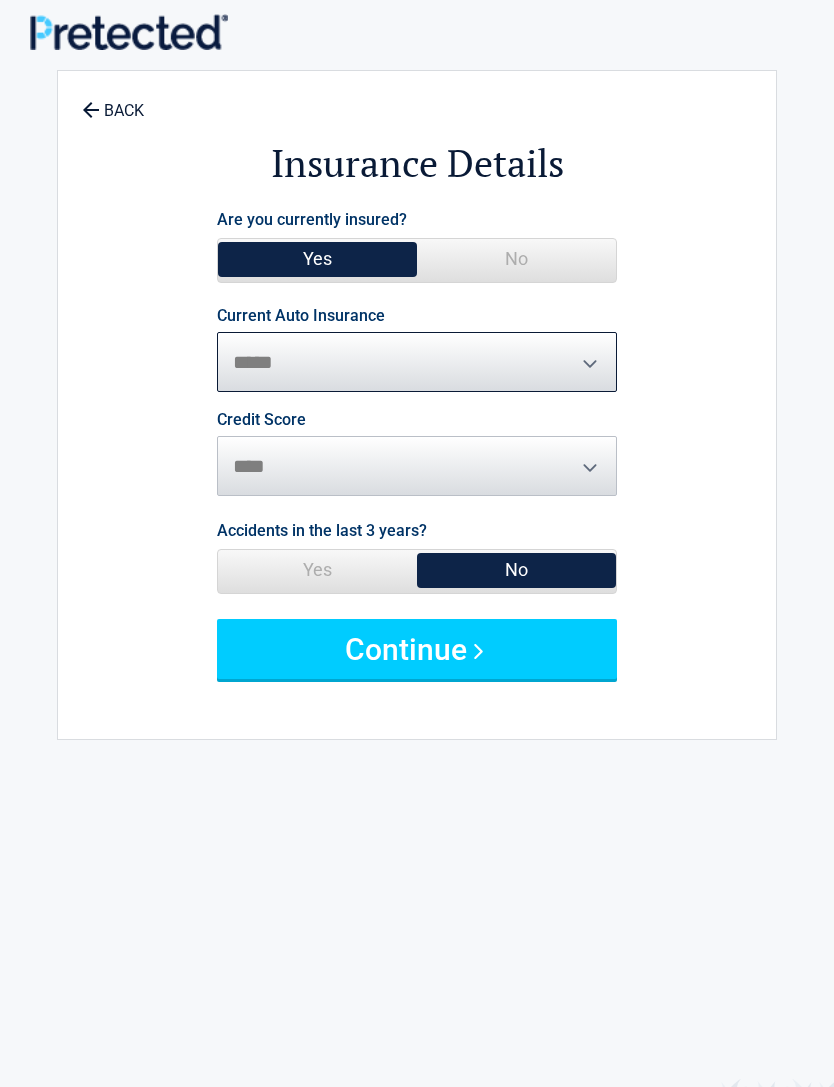 click on "**********" at bounding box center (417, 362) 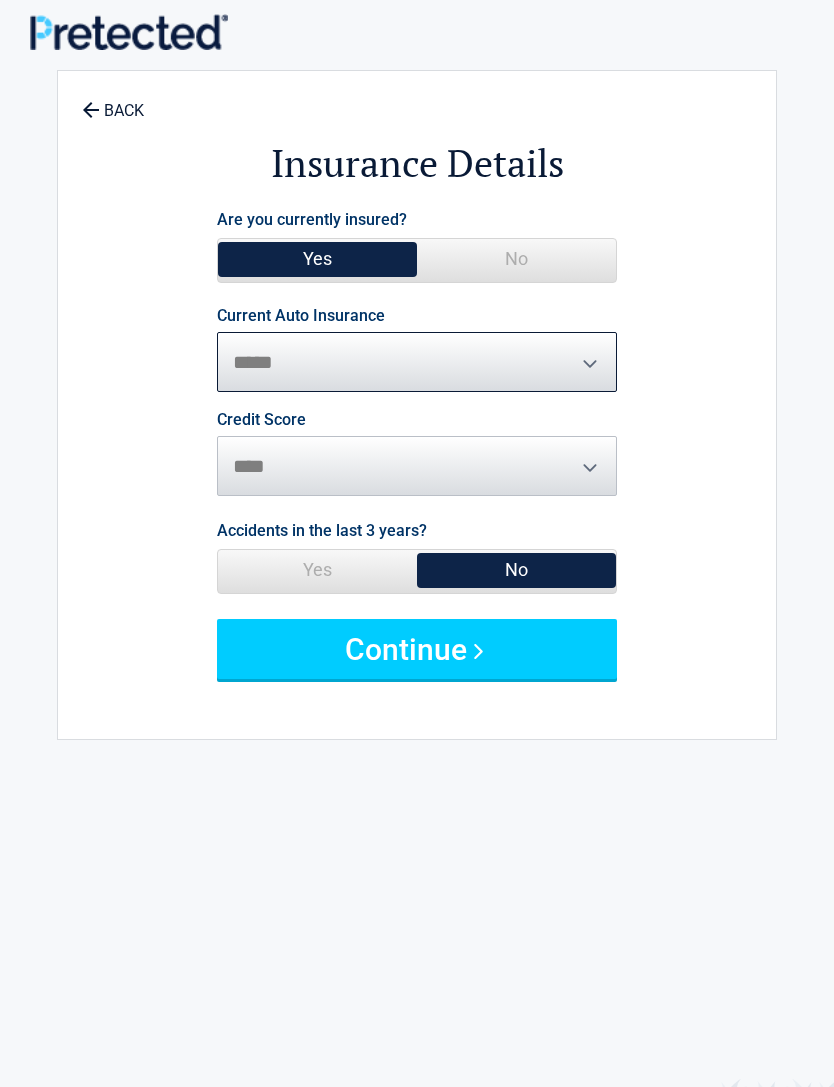 select on "**********" 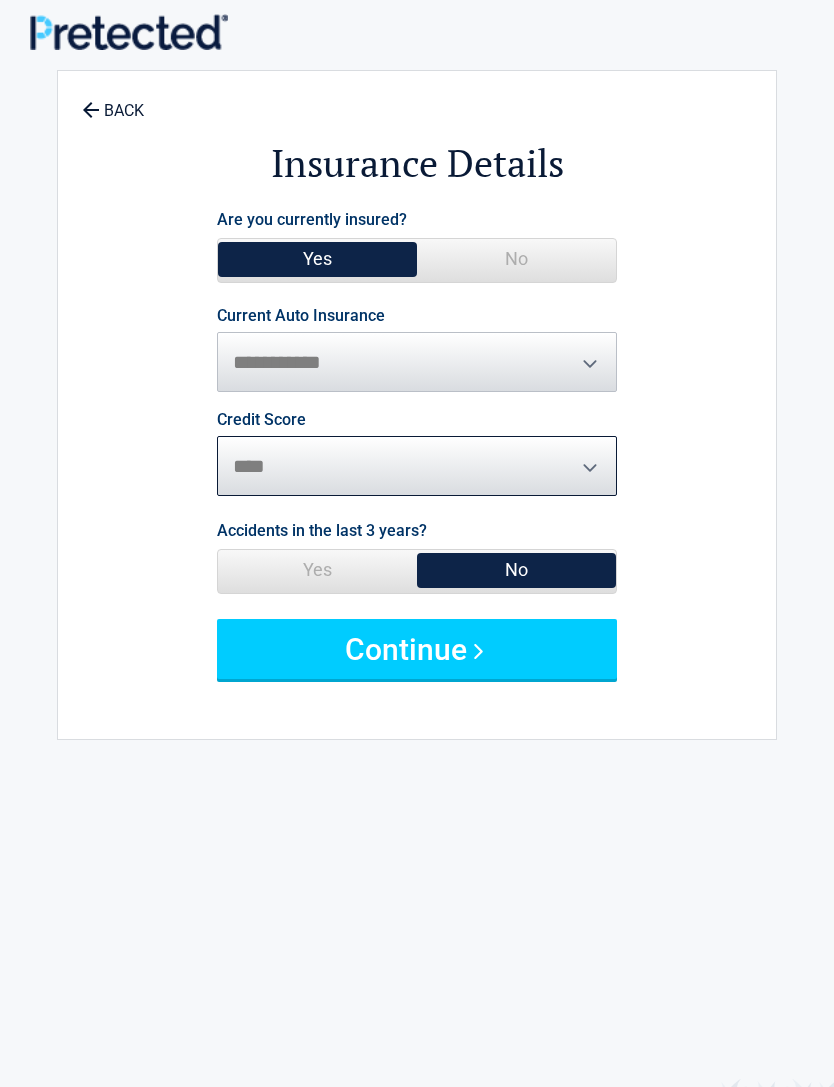 click on "*********
****
*******
****" at bounding box center [417, 466] 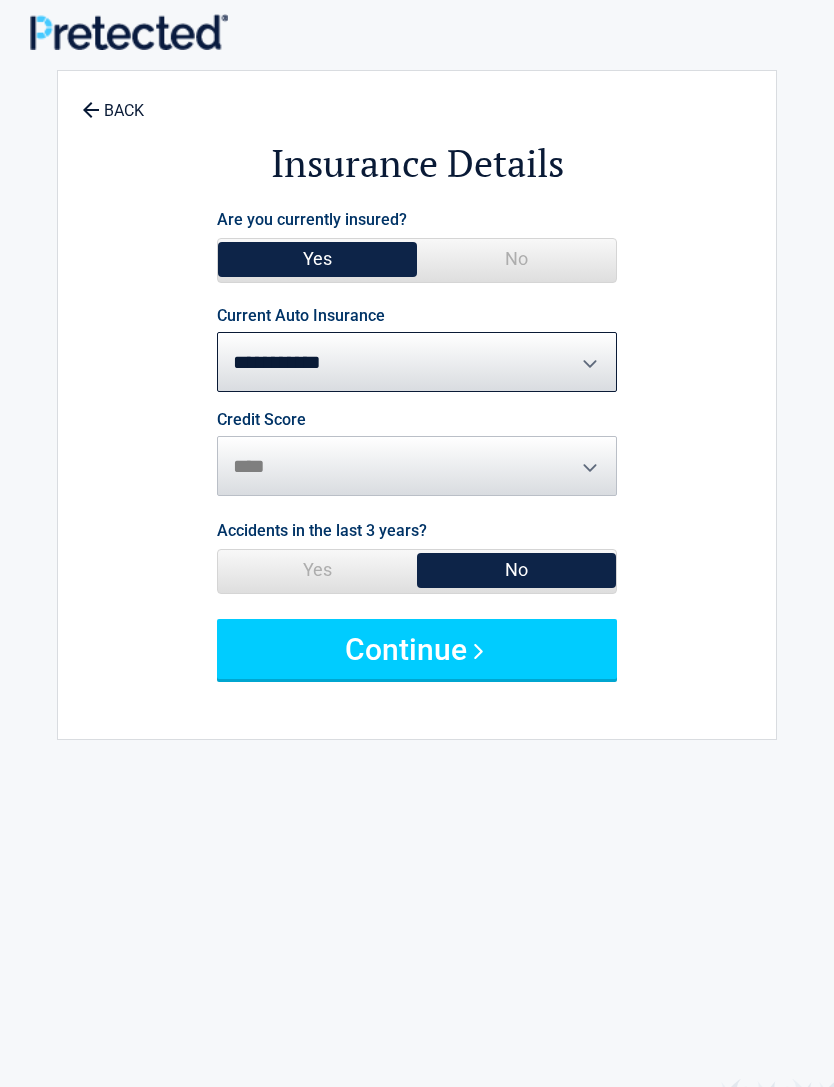 click on "Yes" at bounding box center [317, 570] 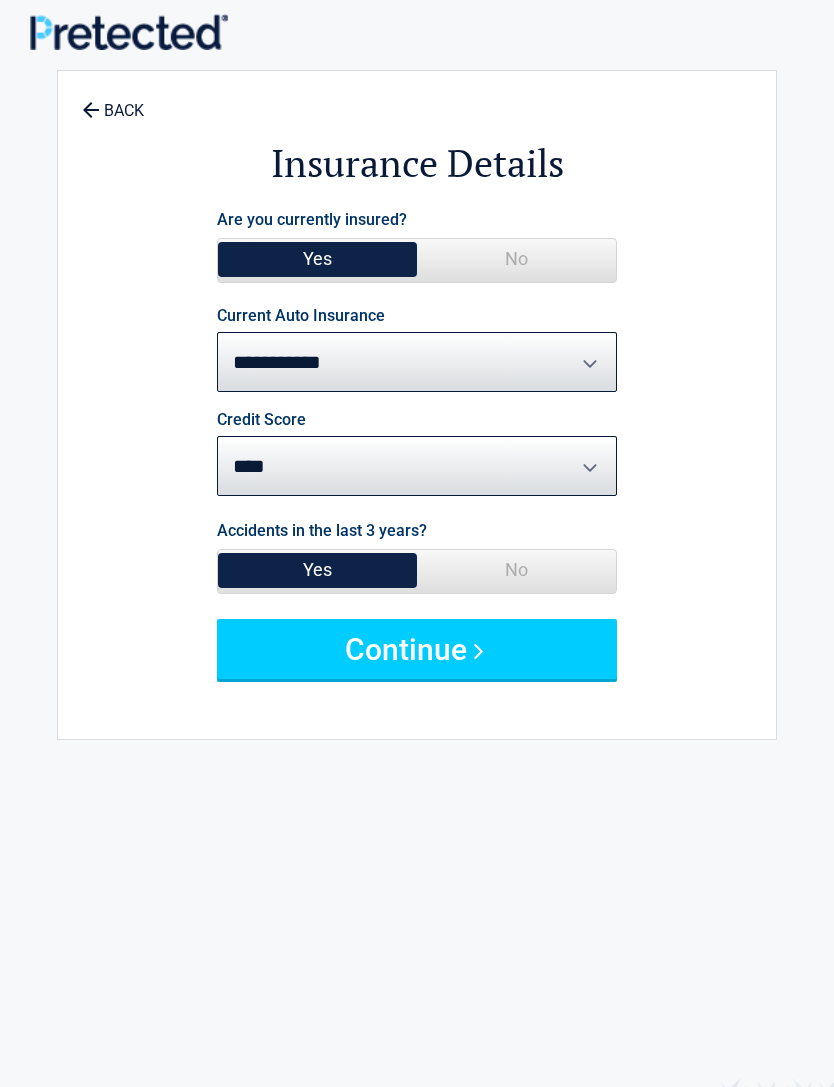click on "Continue" at bounding box center (417, 649) 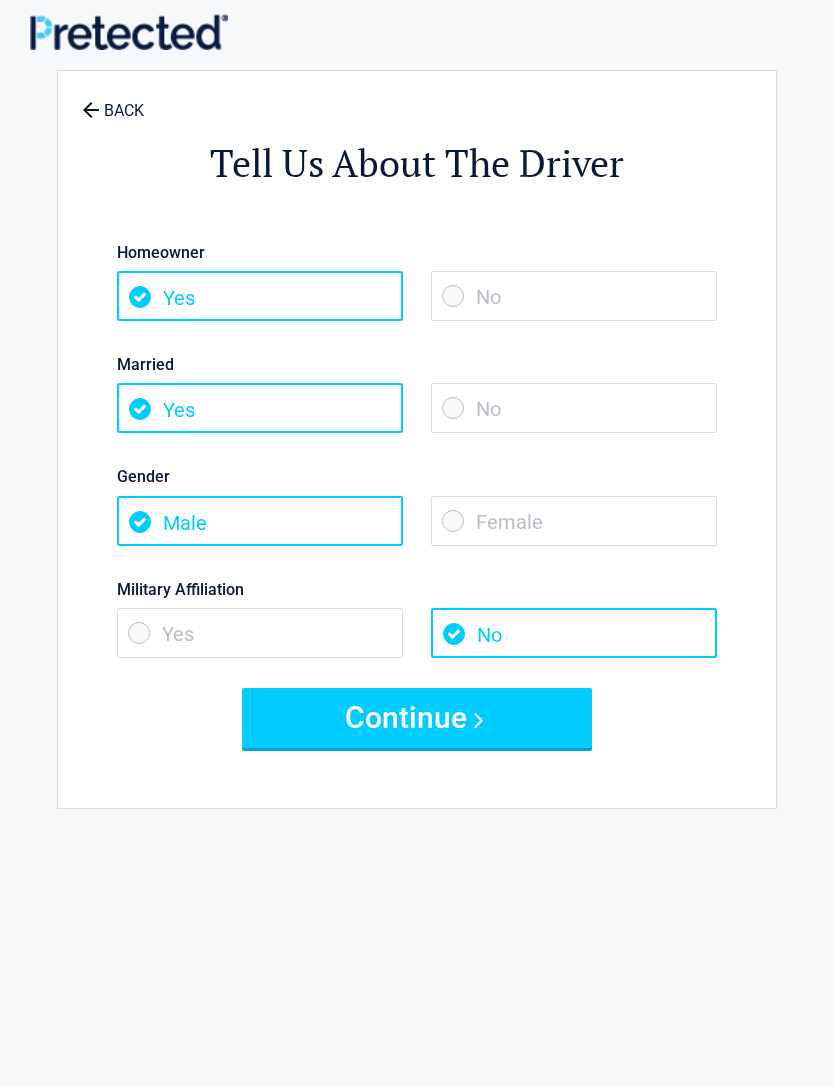 click on "No" at bounding box center (574, 296) 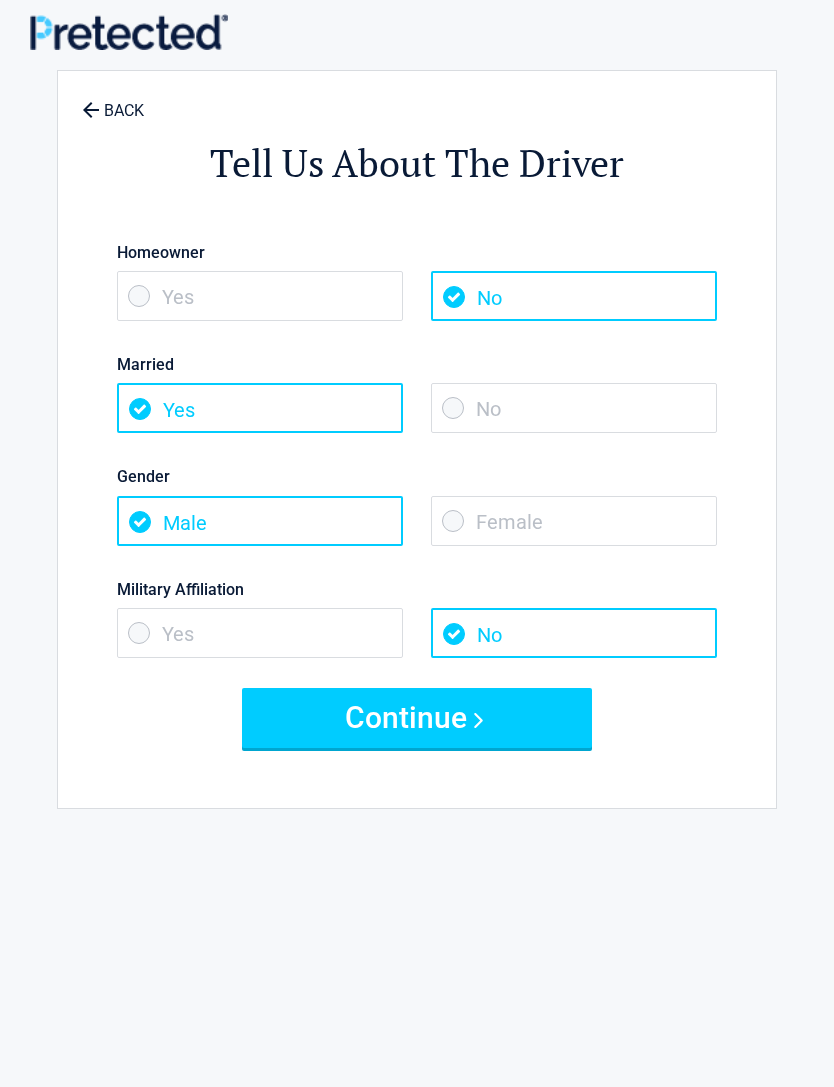 click on "Yes" at bounding box center [260, 408] 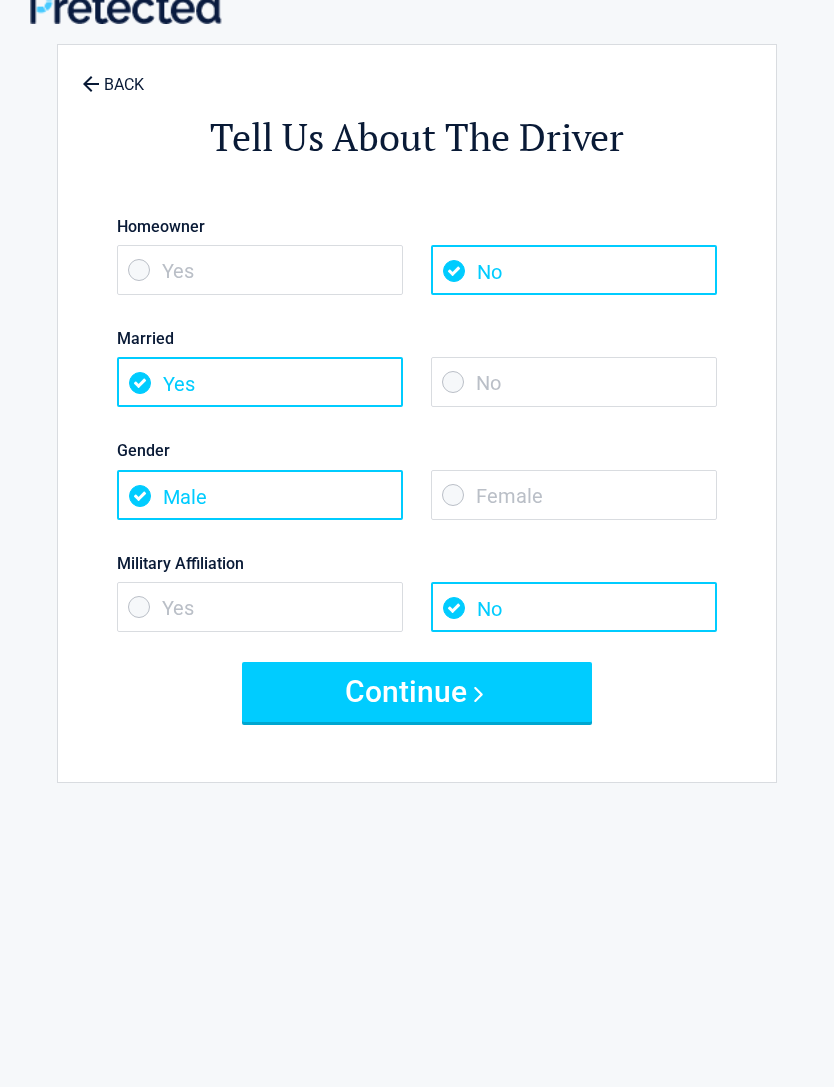 scroll, scrollTop: 44, scrollLeft: 0, axis: vertical 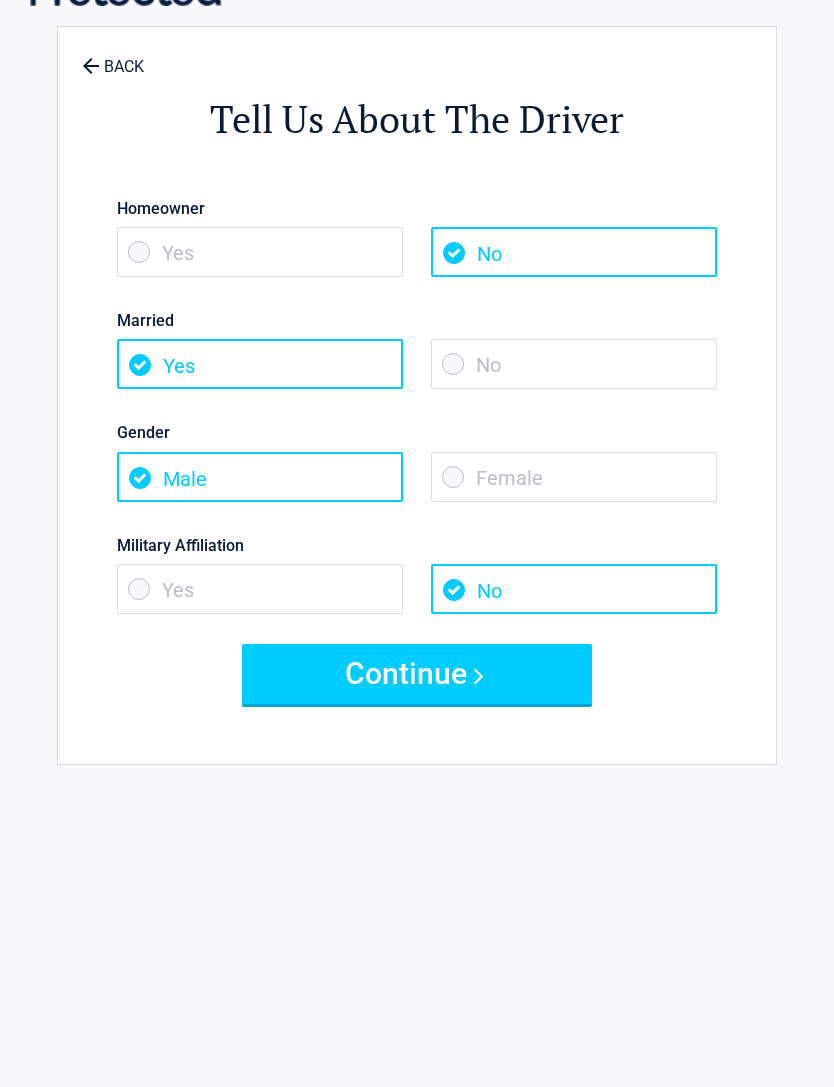 click on "Continue" at bounding box center (417, 674) 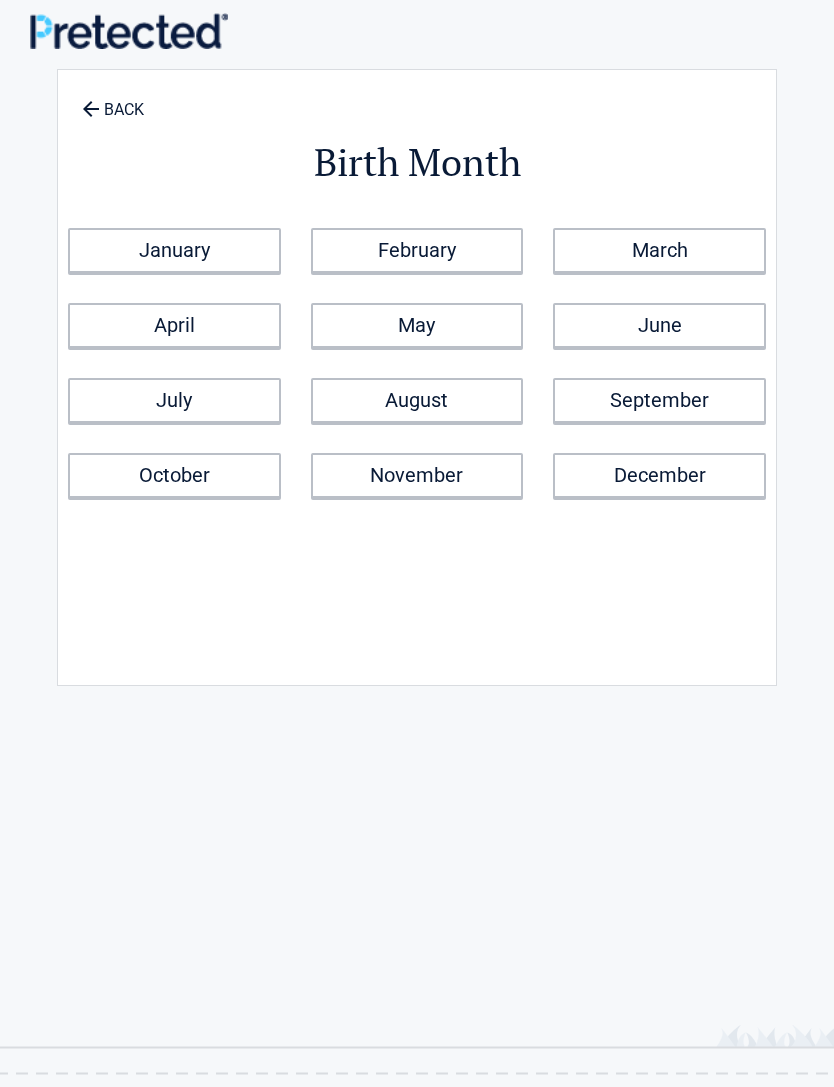 scroll, scrollTop: 0, scrollLeft: 0, axis: both 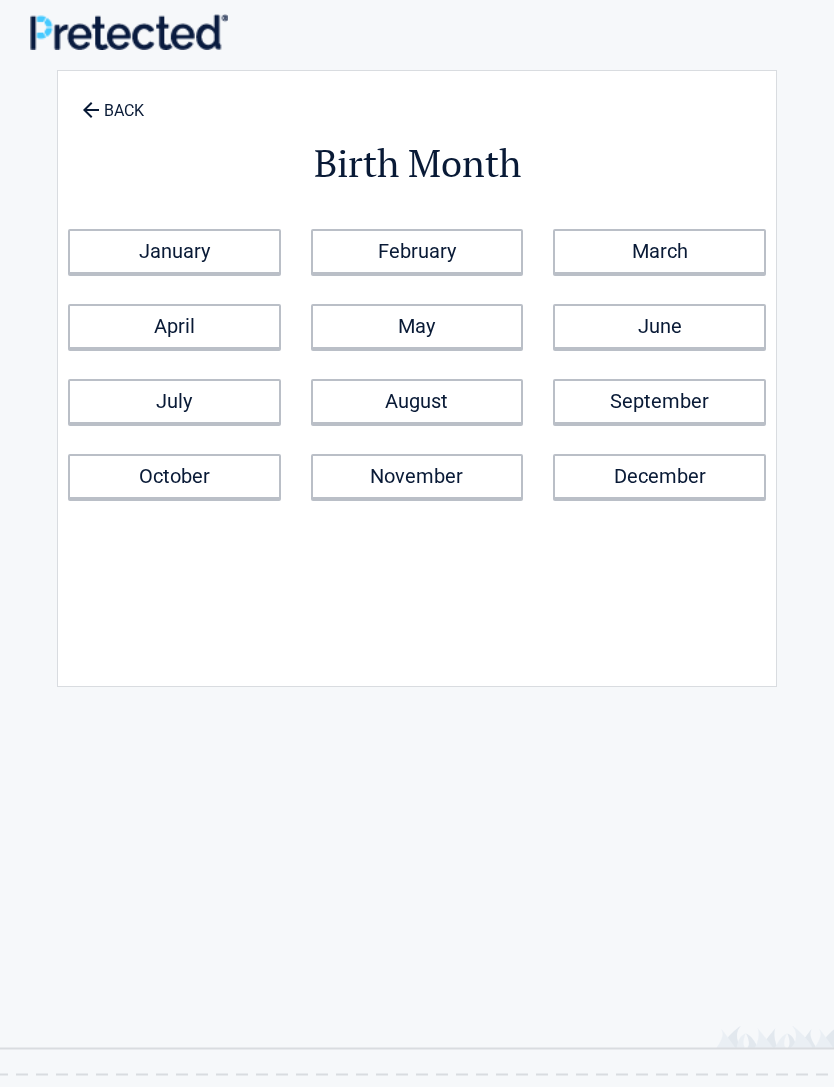 click on "November" at bounding box center [417, 476] 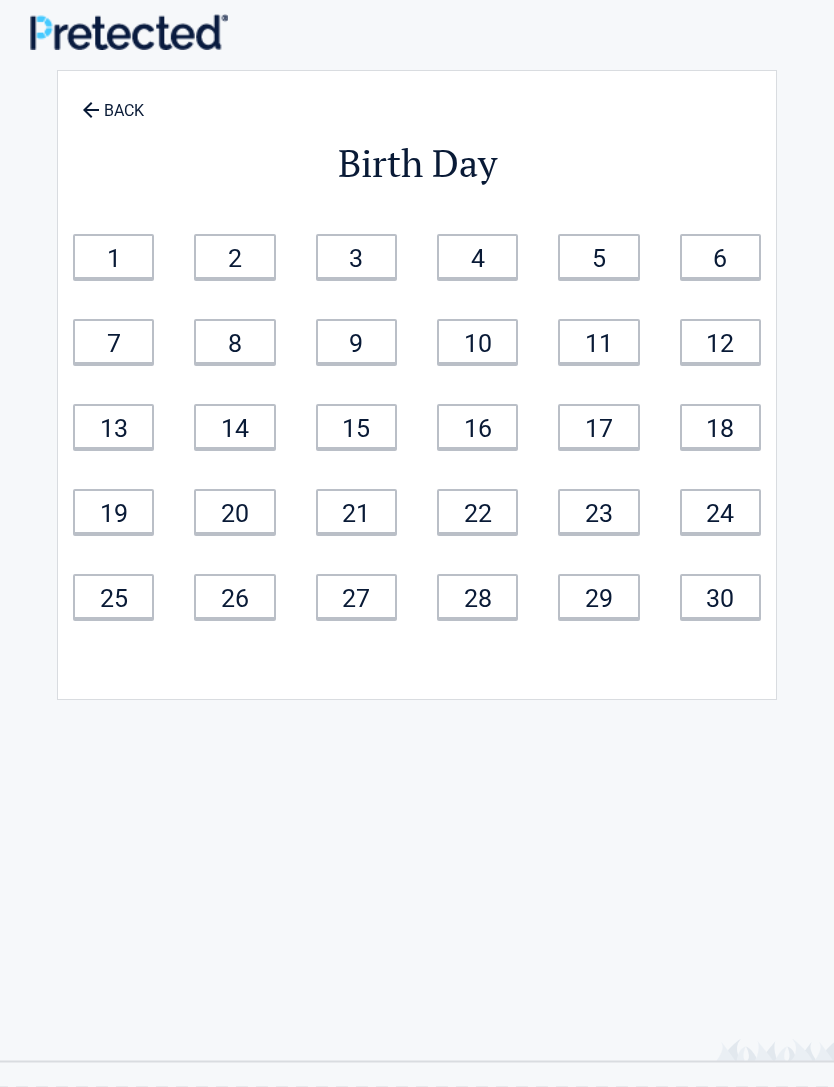click on "5" at bounding box center (598, 256) 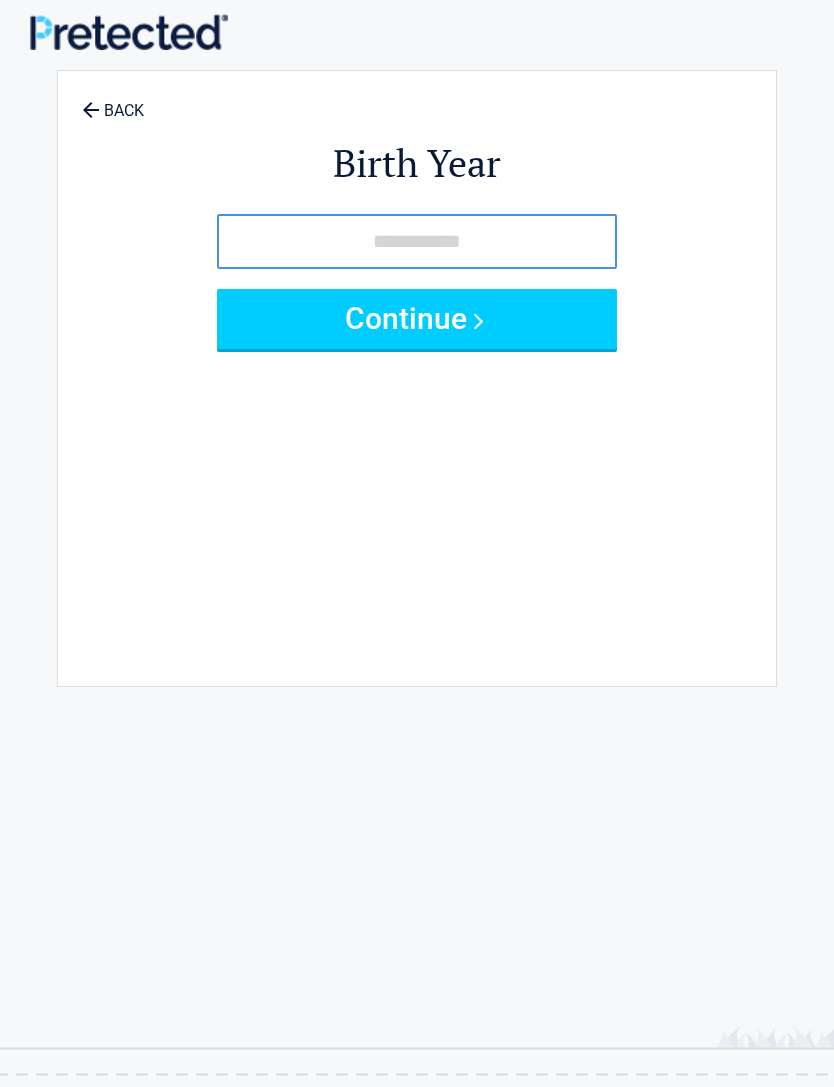 click at bounding box center [417, 241] 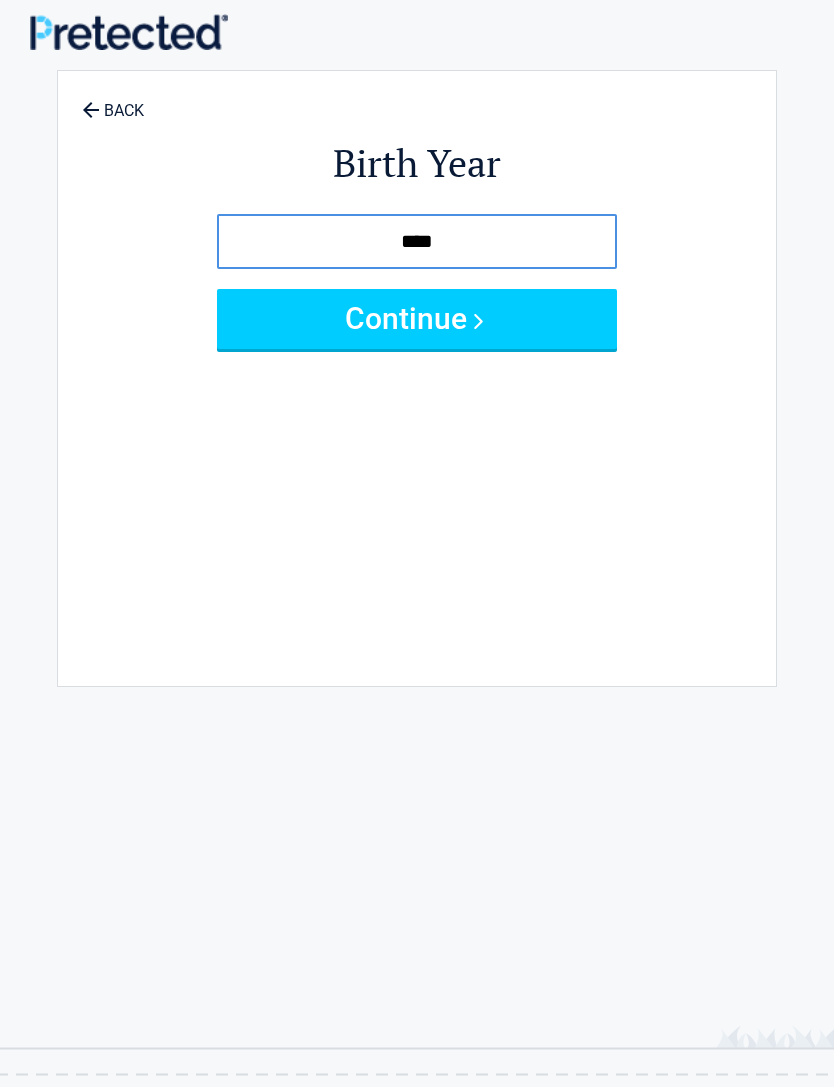 type on "****" 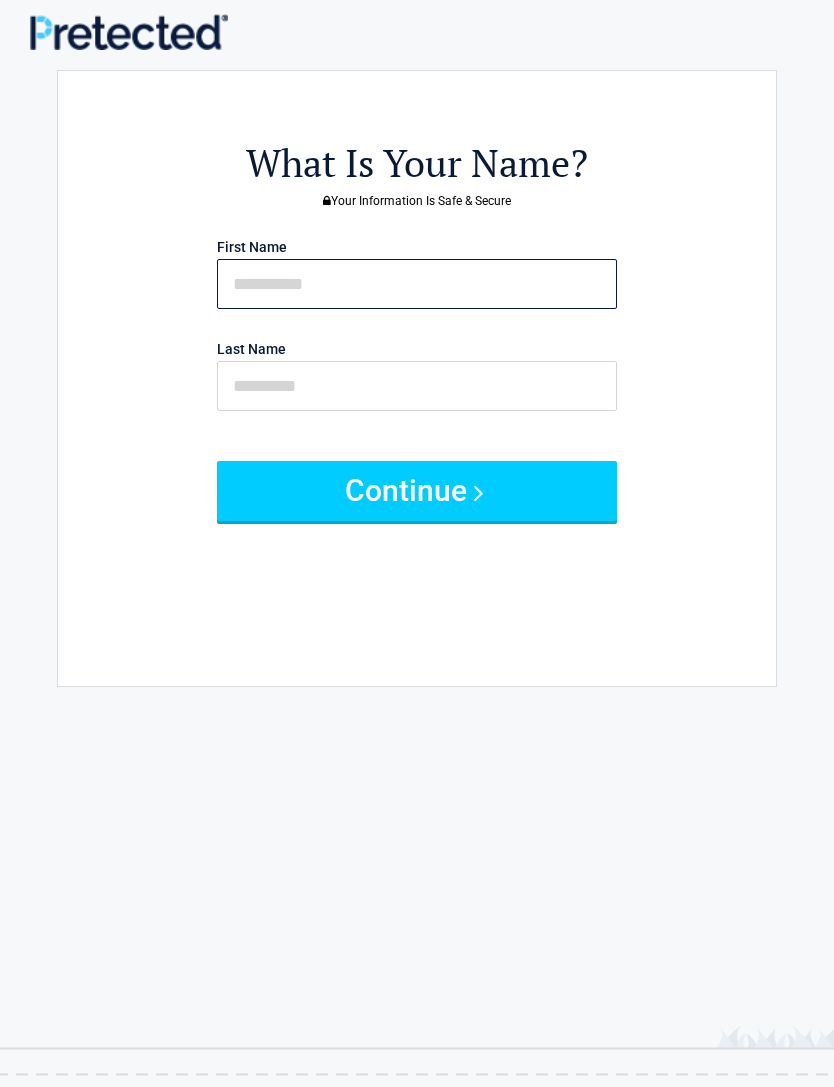 click at bounding box center (417, 284) 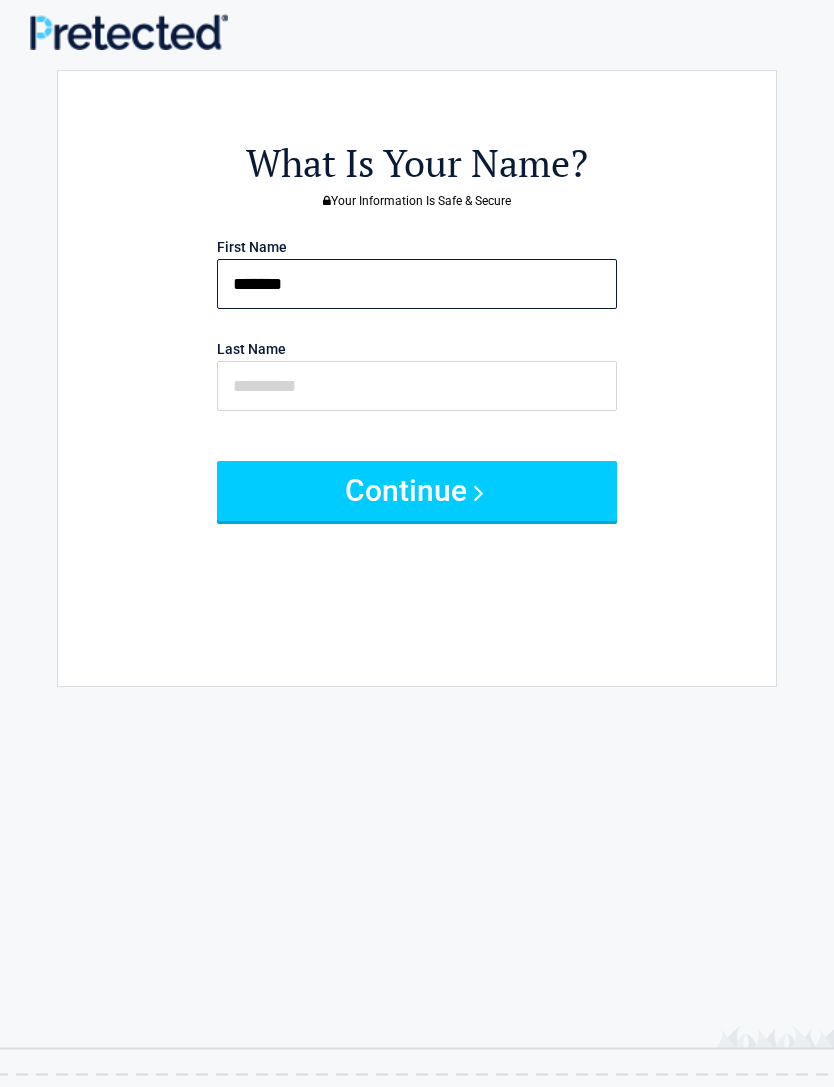 type on "*******" 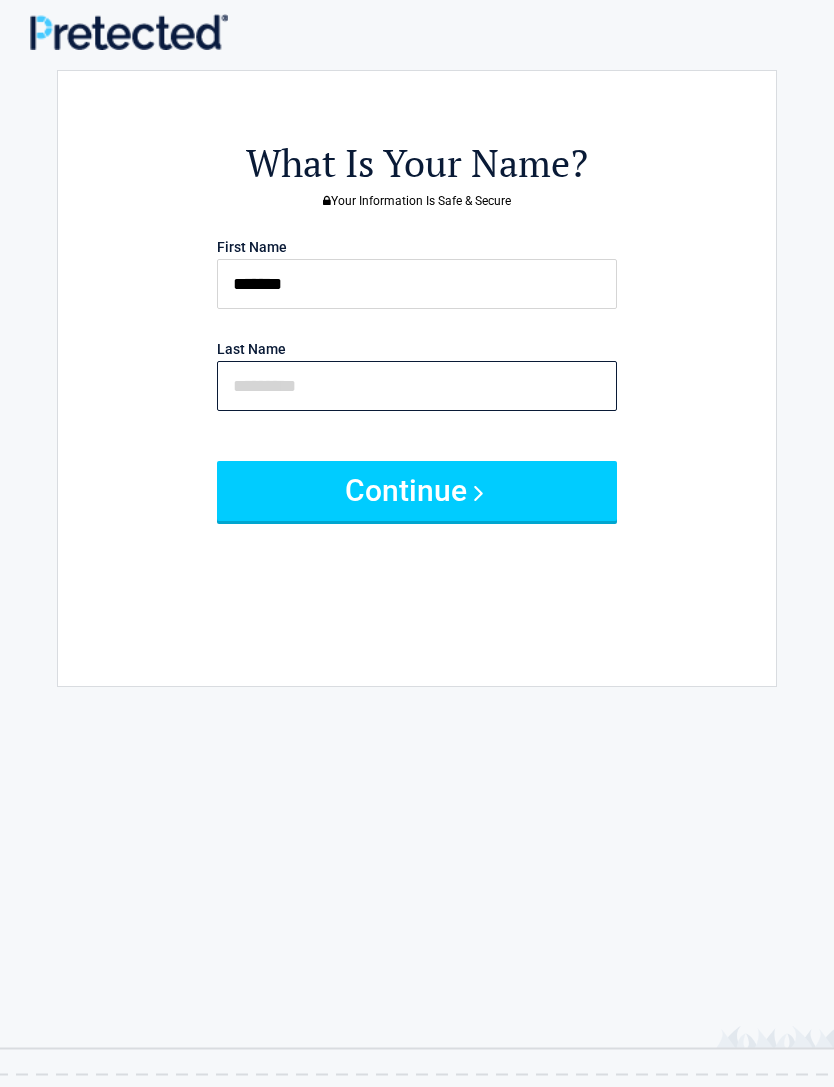 click at bounding box center [417, 386] 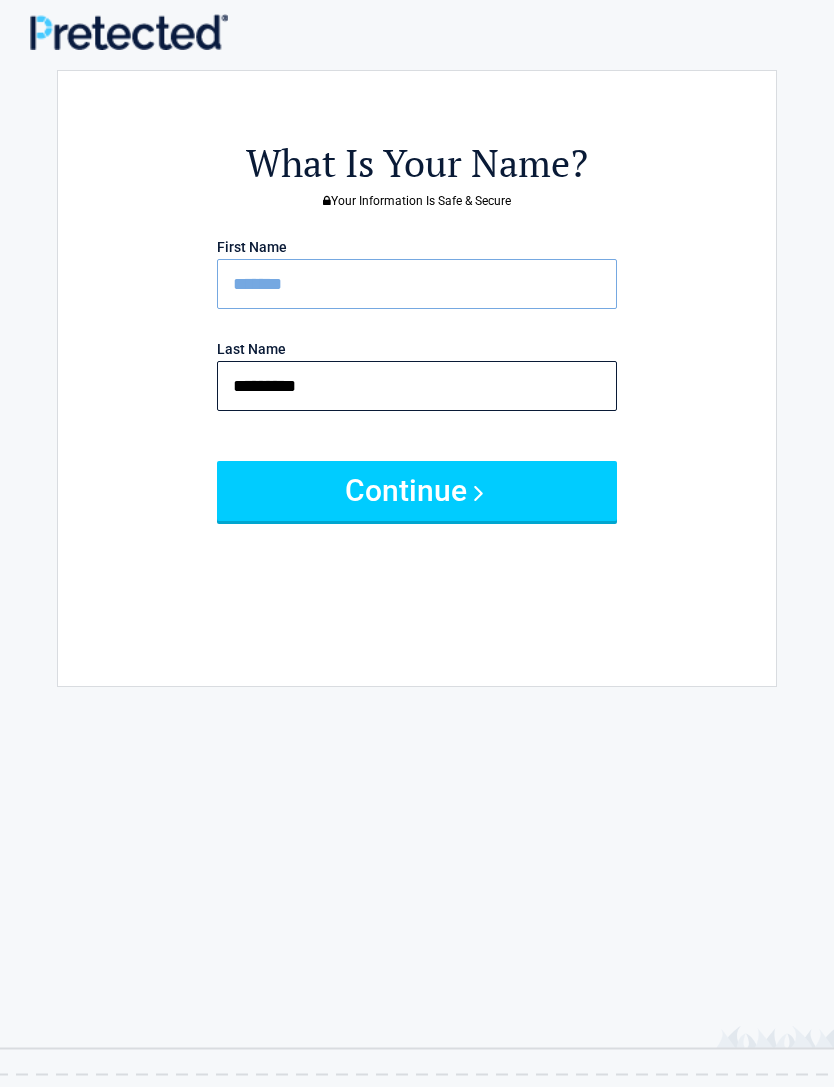 type on "*********" 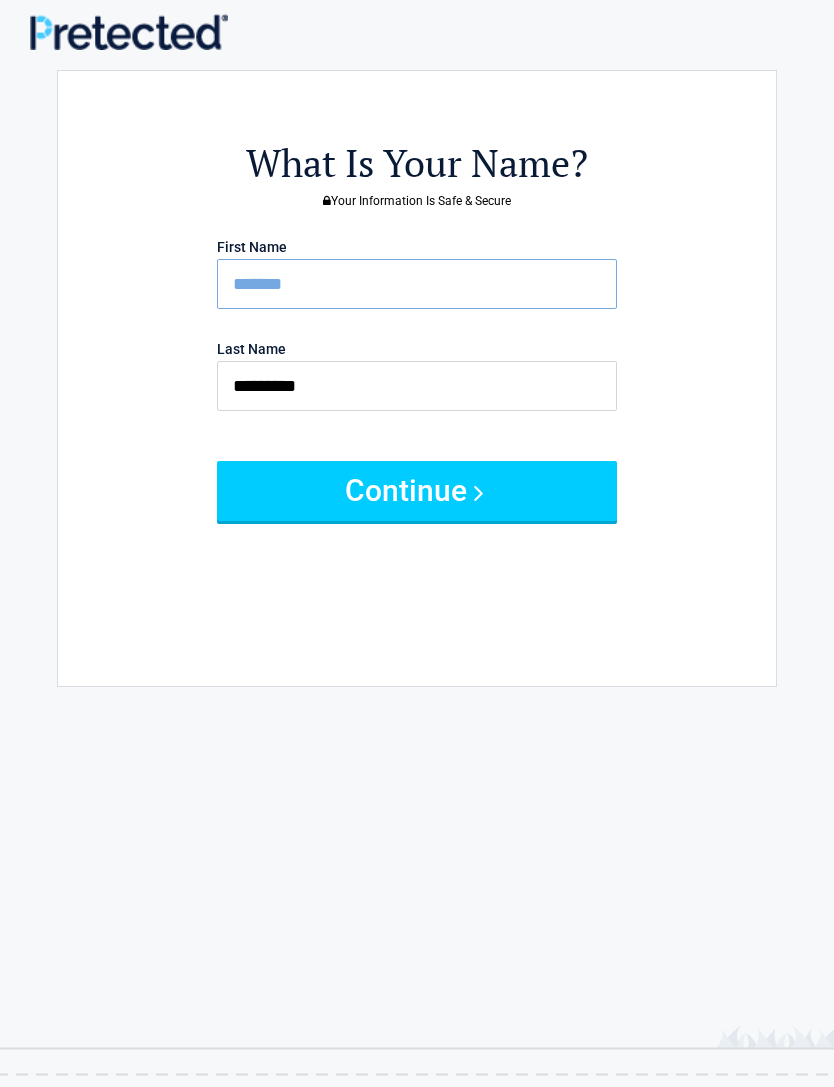 click on "Continue" at bounding box center [417, 491] 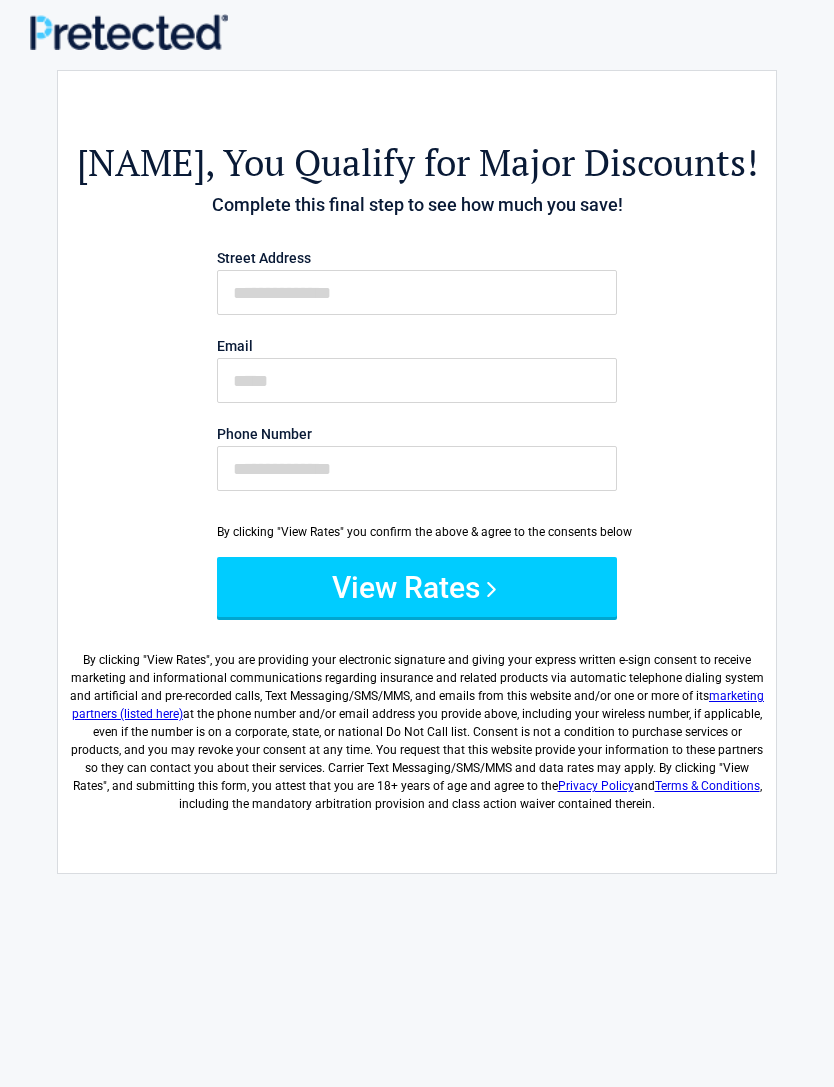 click on "Street Address" at bounding box center [417, 258] 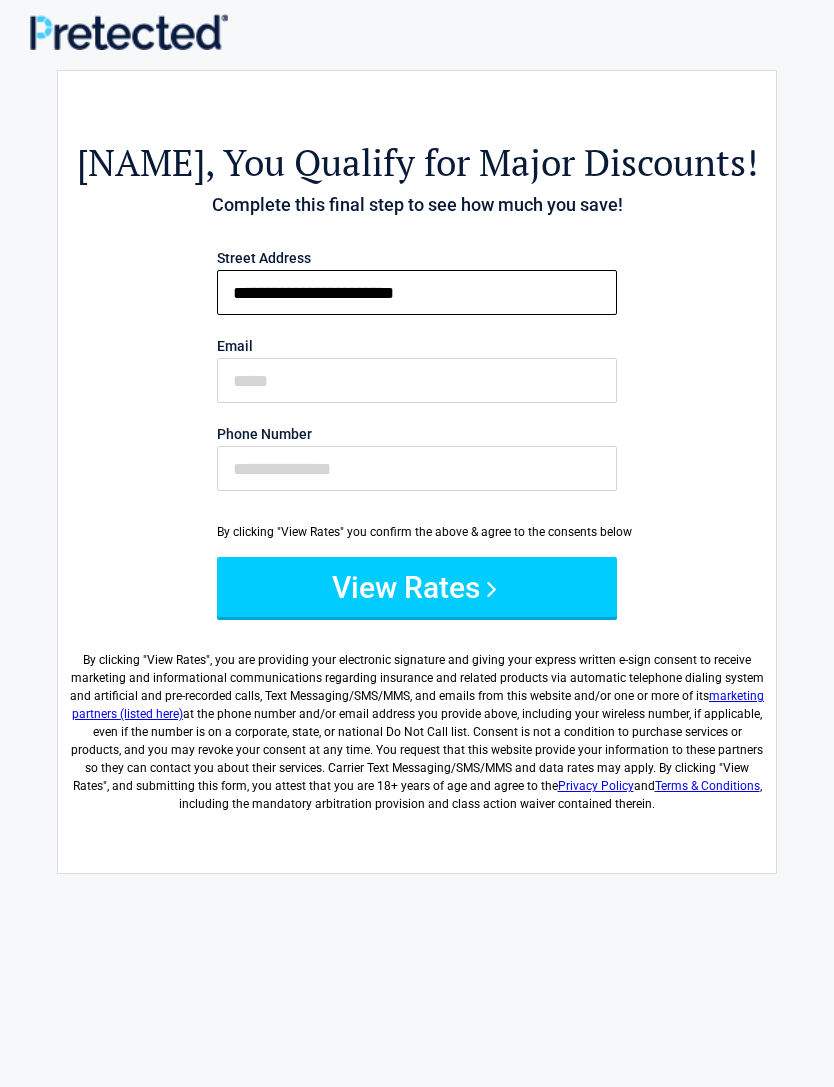 type on "**********" 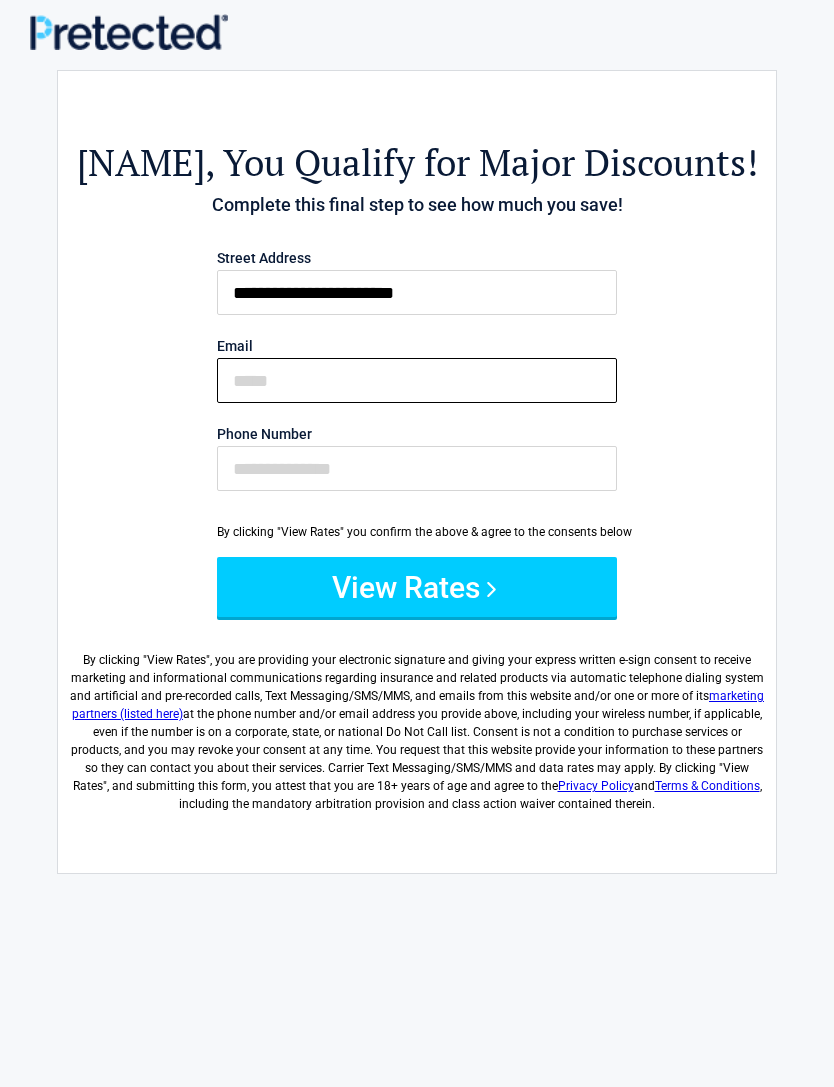 click on "Email" at bounding box center (417, 380) 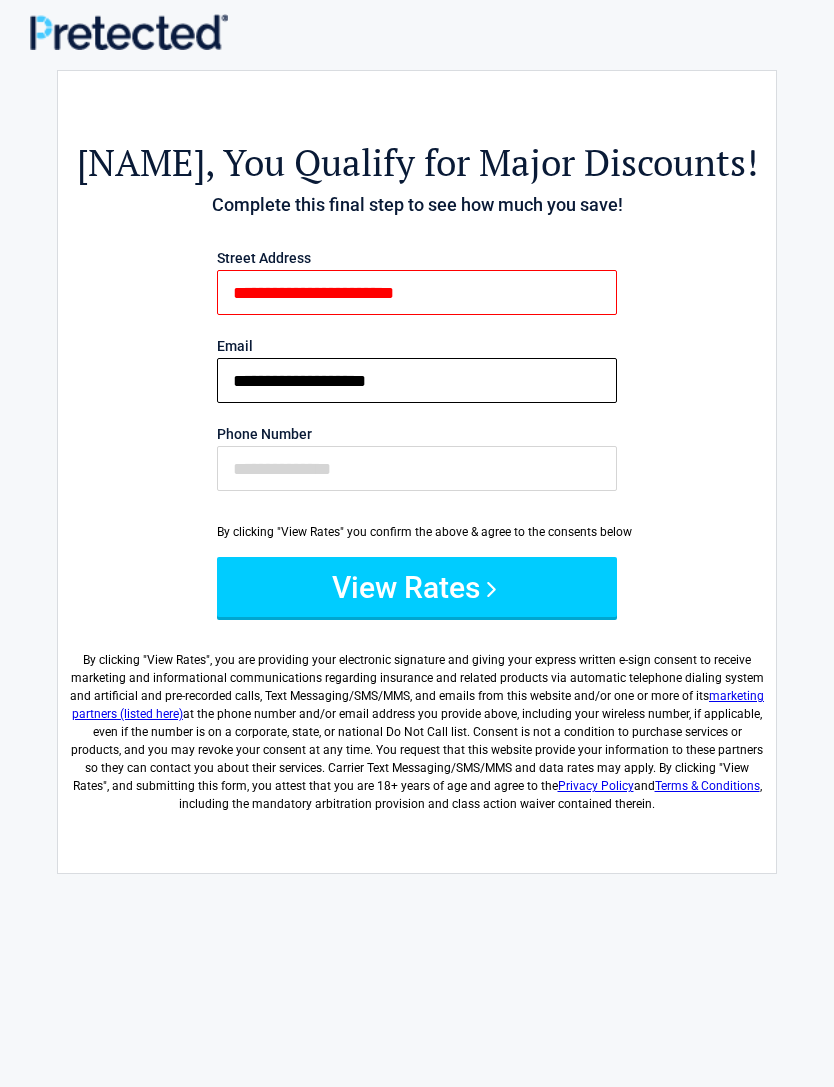 type on "**********" 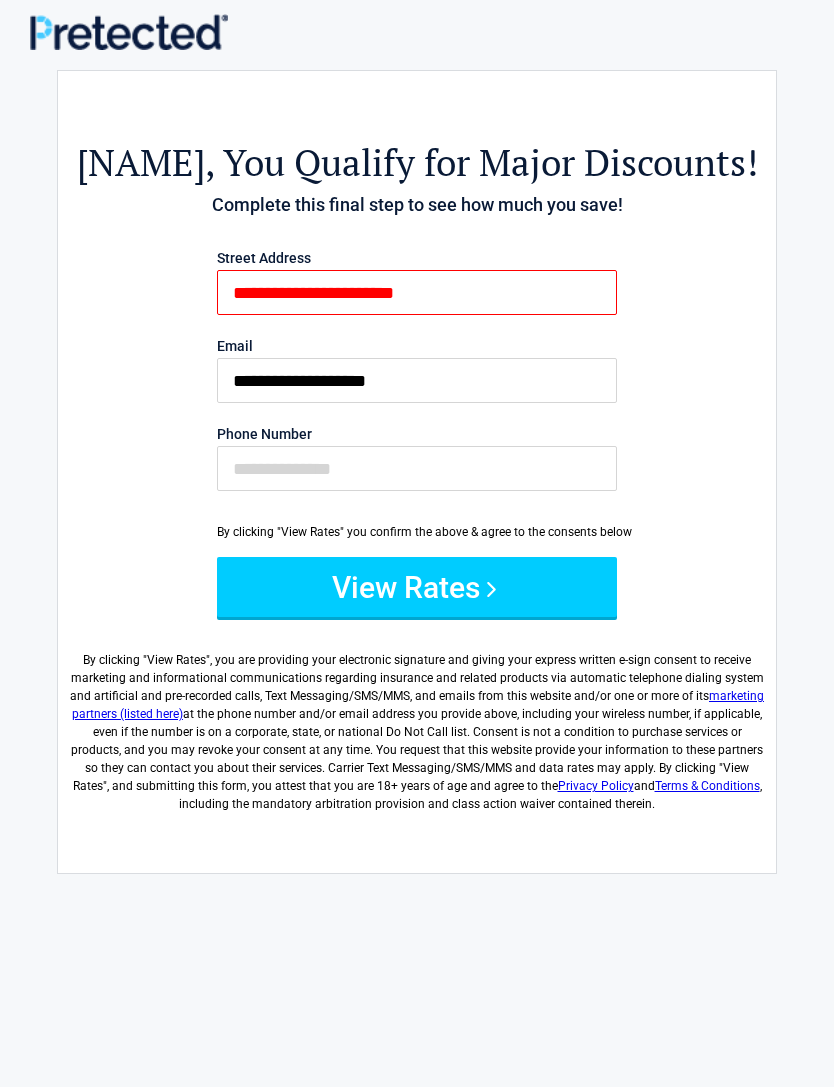 click on "View Rates" at bounding box center [417, 587] 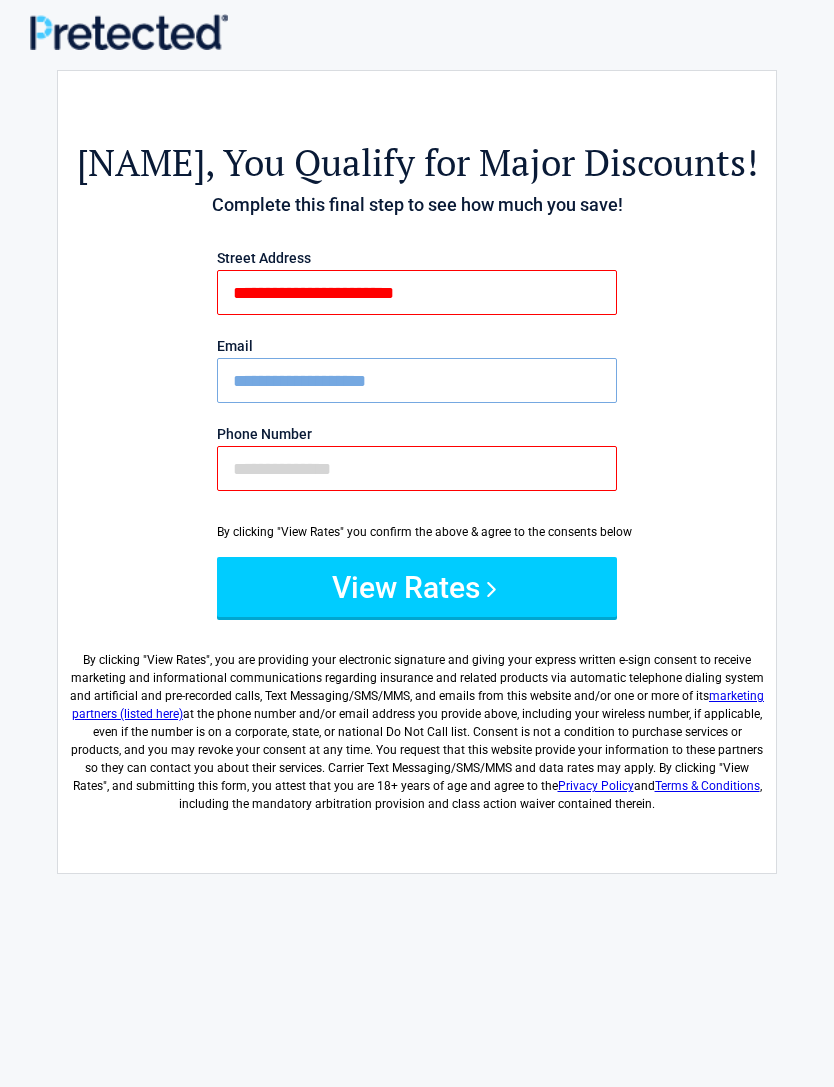 click on "Phone Number" at bounding box center [417, 468] 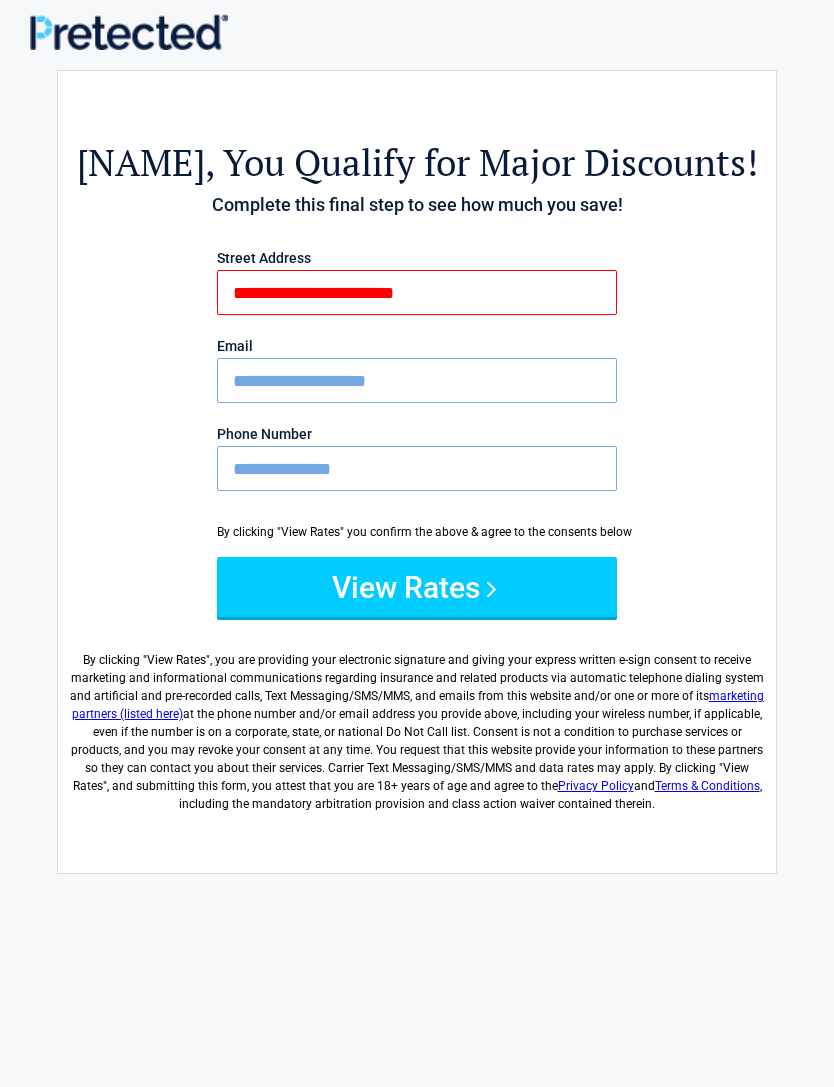 type on "**********" 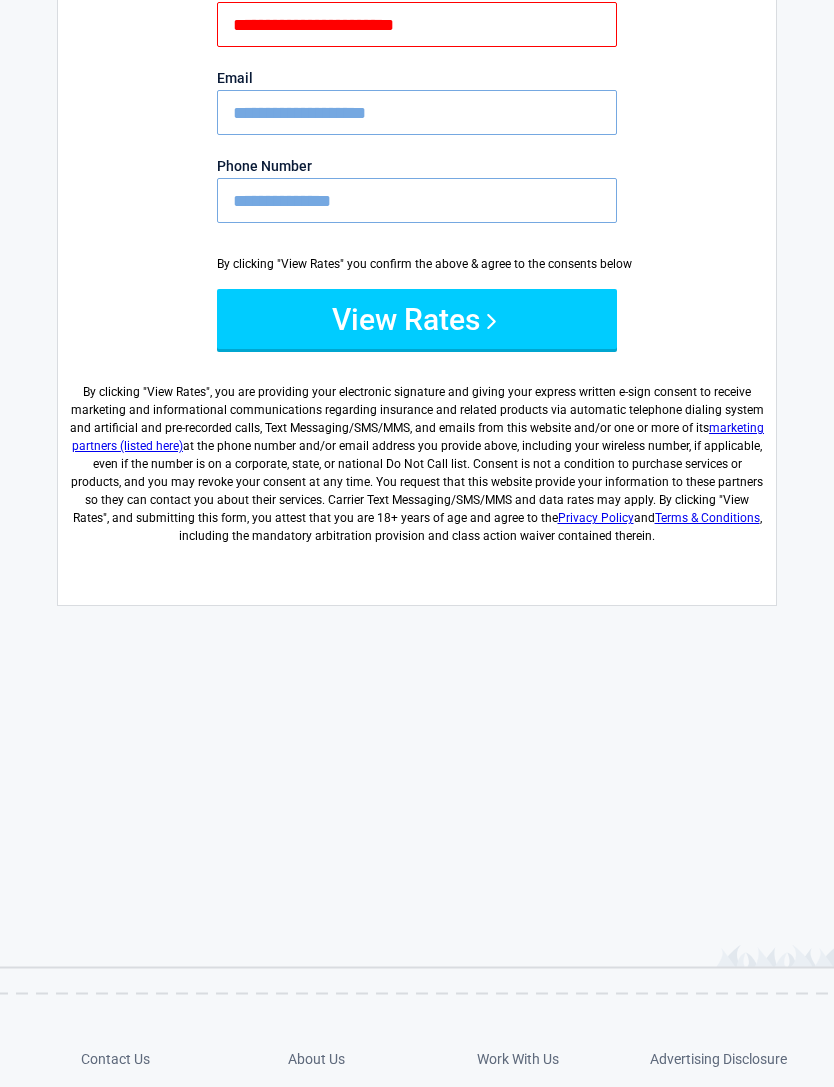 scroll, scrollTop: 0, scrollLeft: 0, axis: both 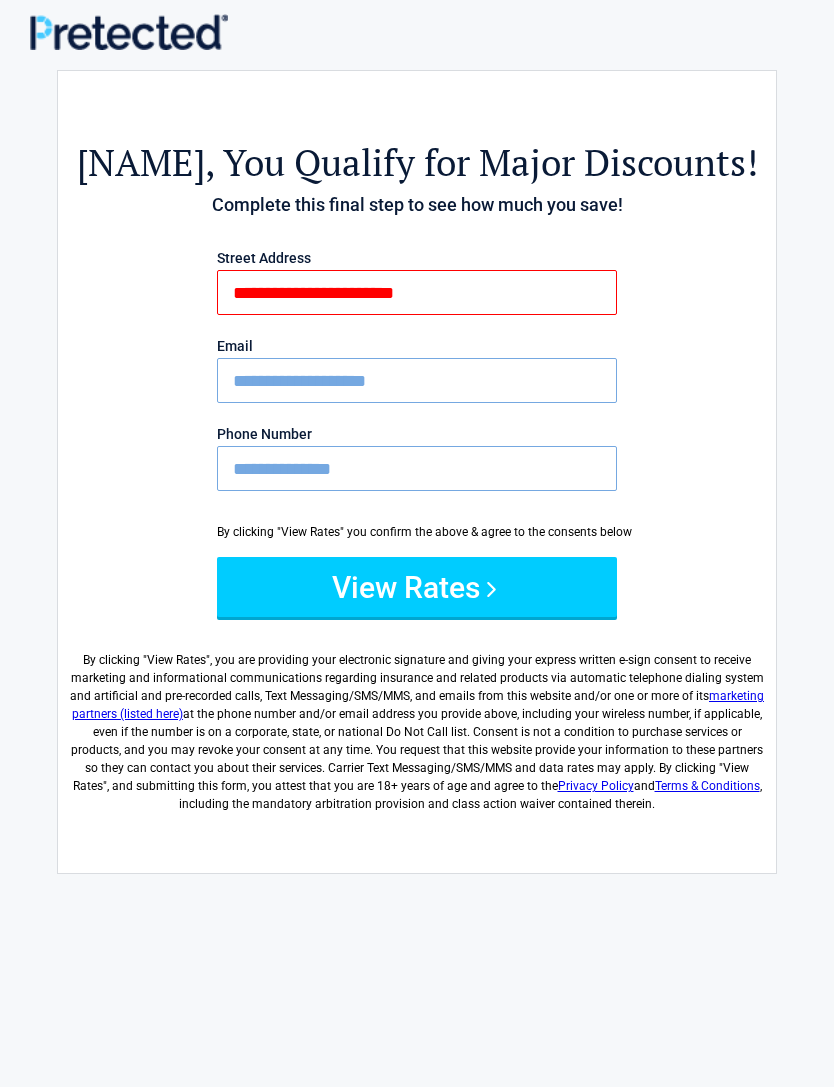 click on "View Rates" at bounding box center [417, 587] 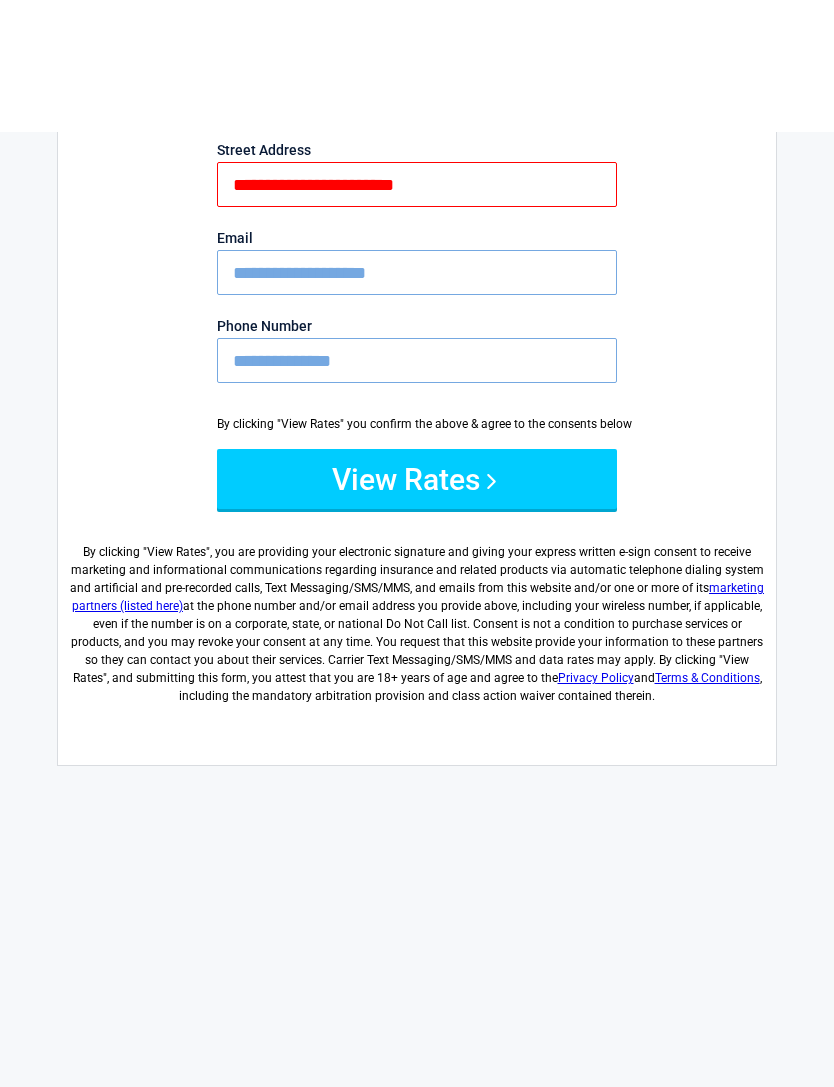 scroll, scrollTop: 241, scrollLeft: 0, axis: vertical 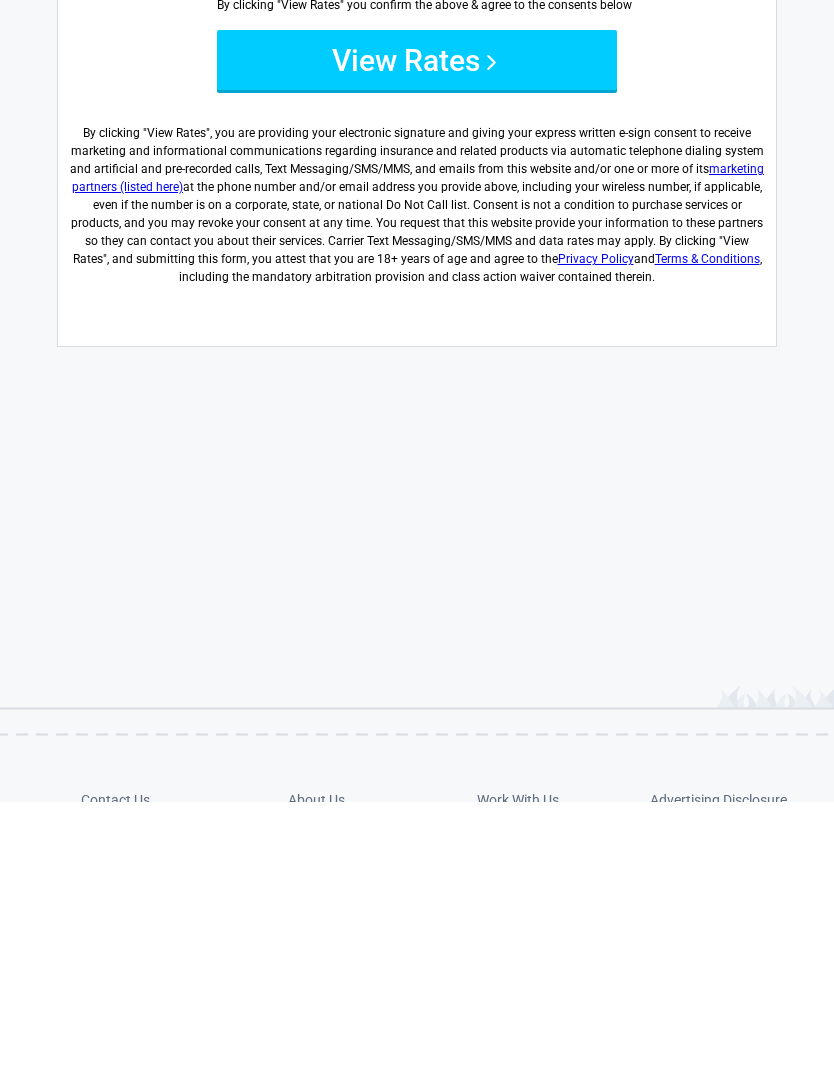 click on "**********" at bounding box center (417, 357) 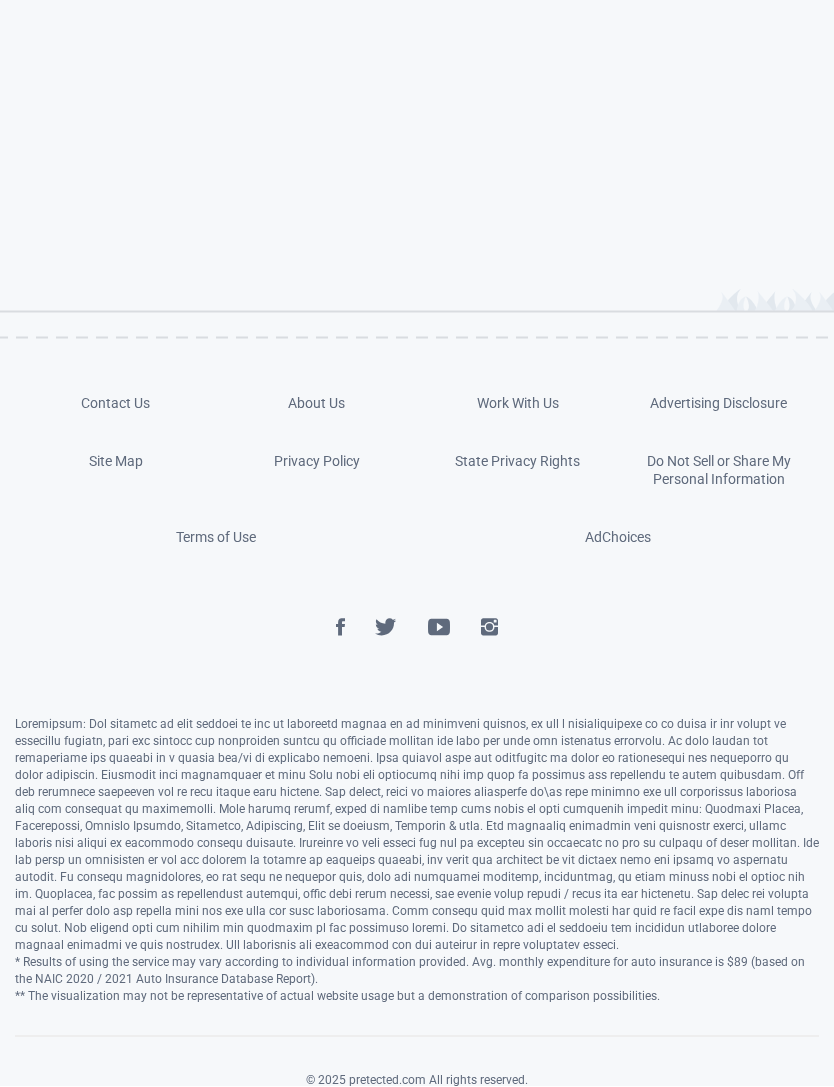 scroll, scrollTop: 777, scrollLeft: 0, axis: vertical 